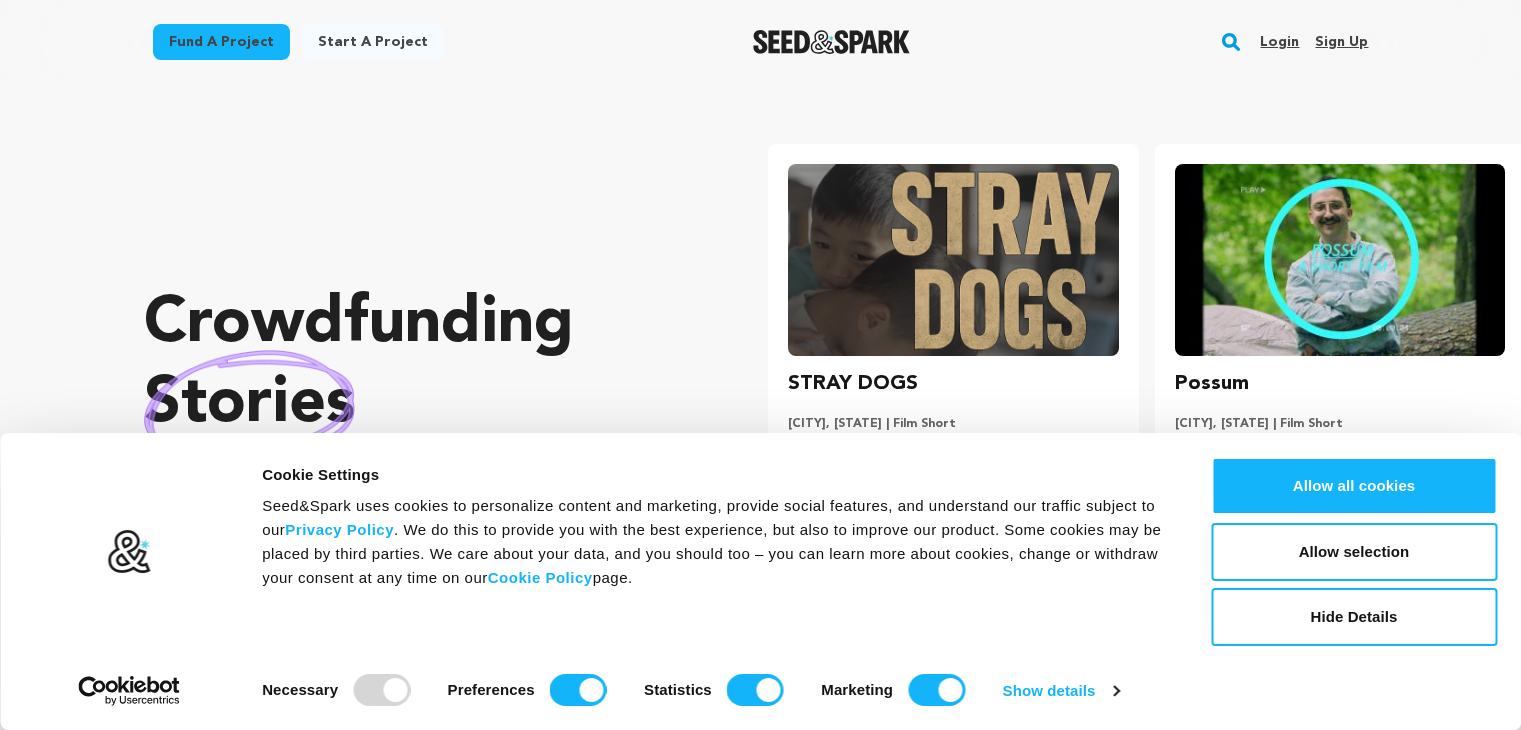 scroll, scrollTop: 0, scrollLeft: 0, axis: both 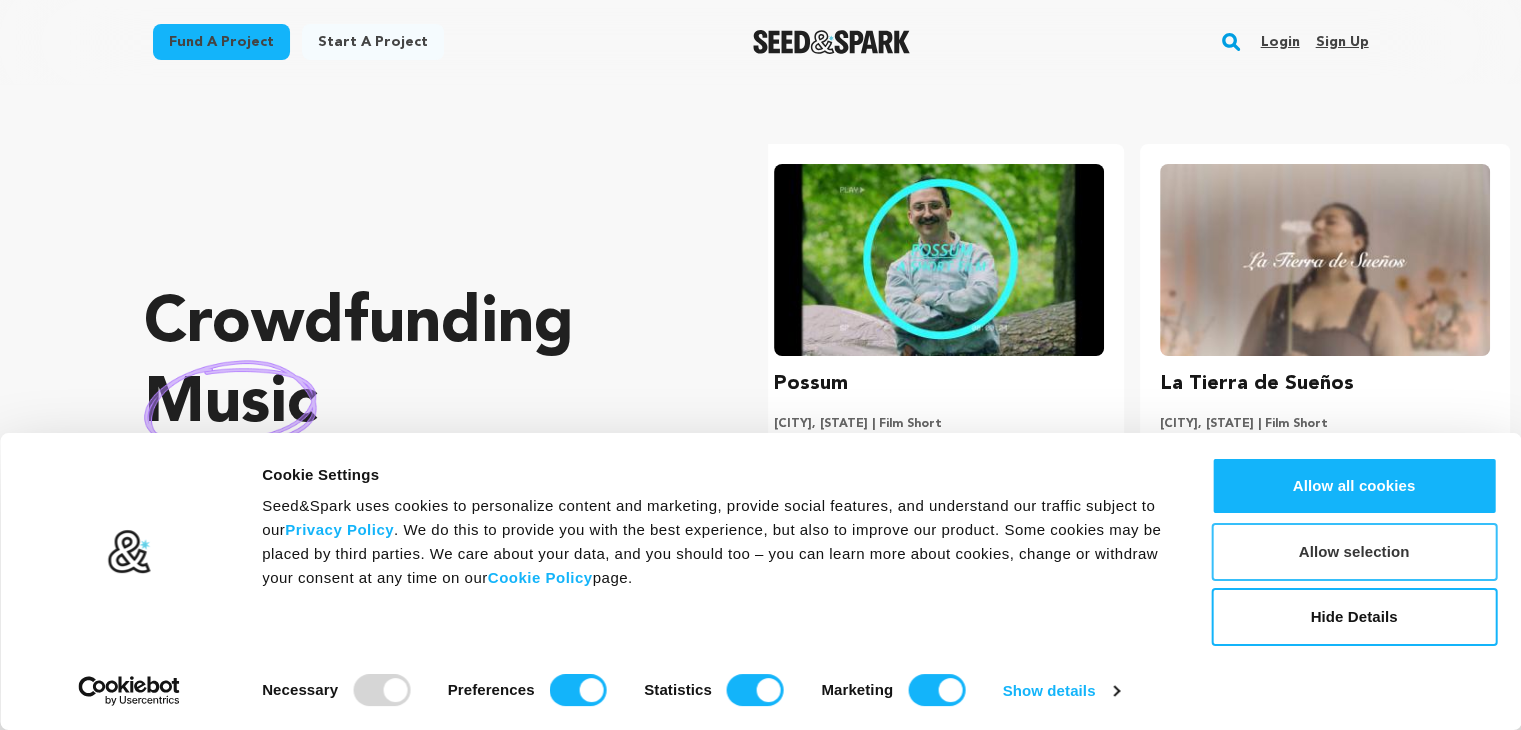 click on "Allow selection" at bounding box center (1354, 552) 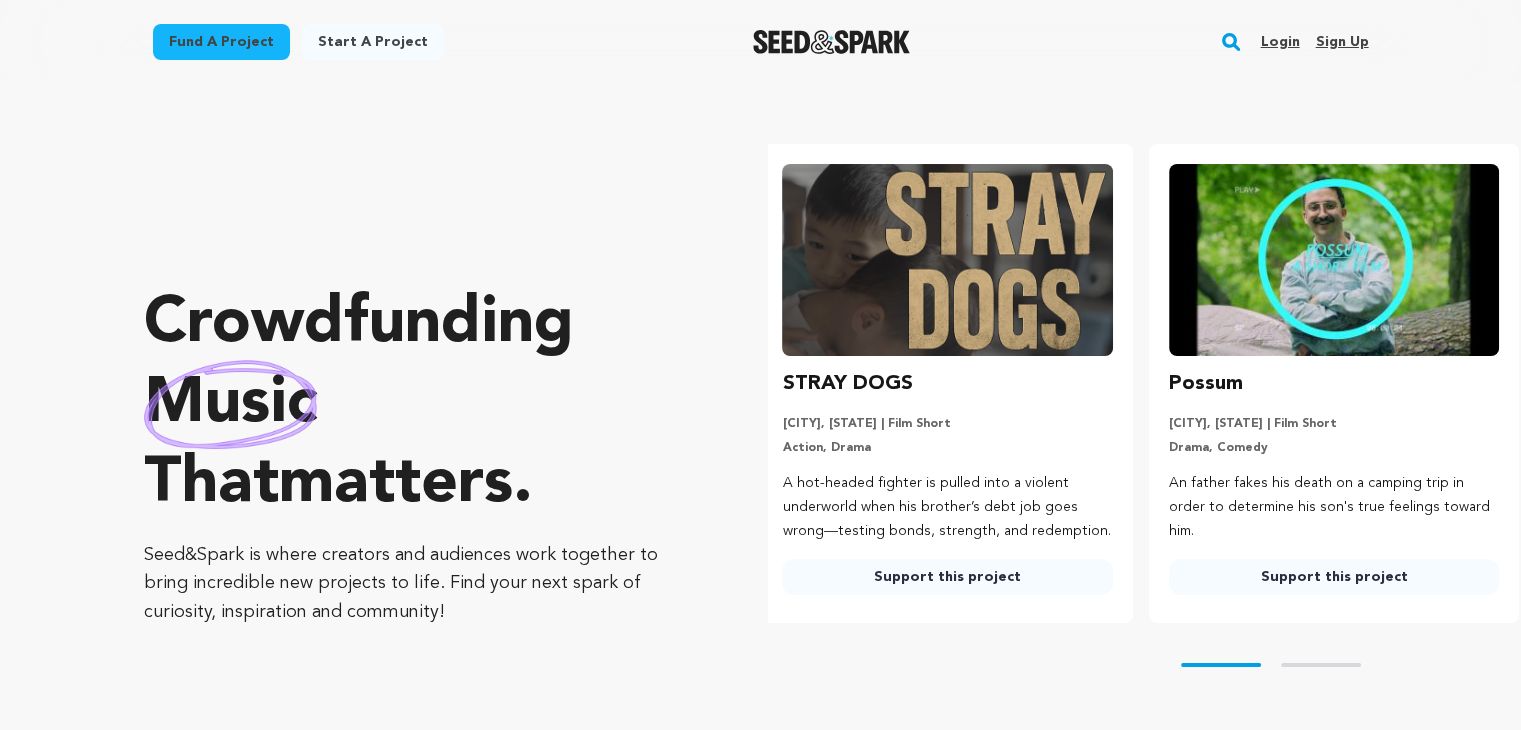 scroll, scrollTop: 0, scrollLeft: 0, axis: both 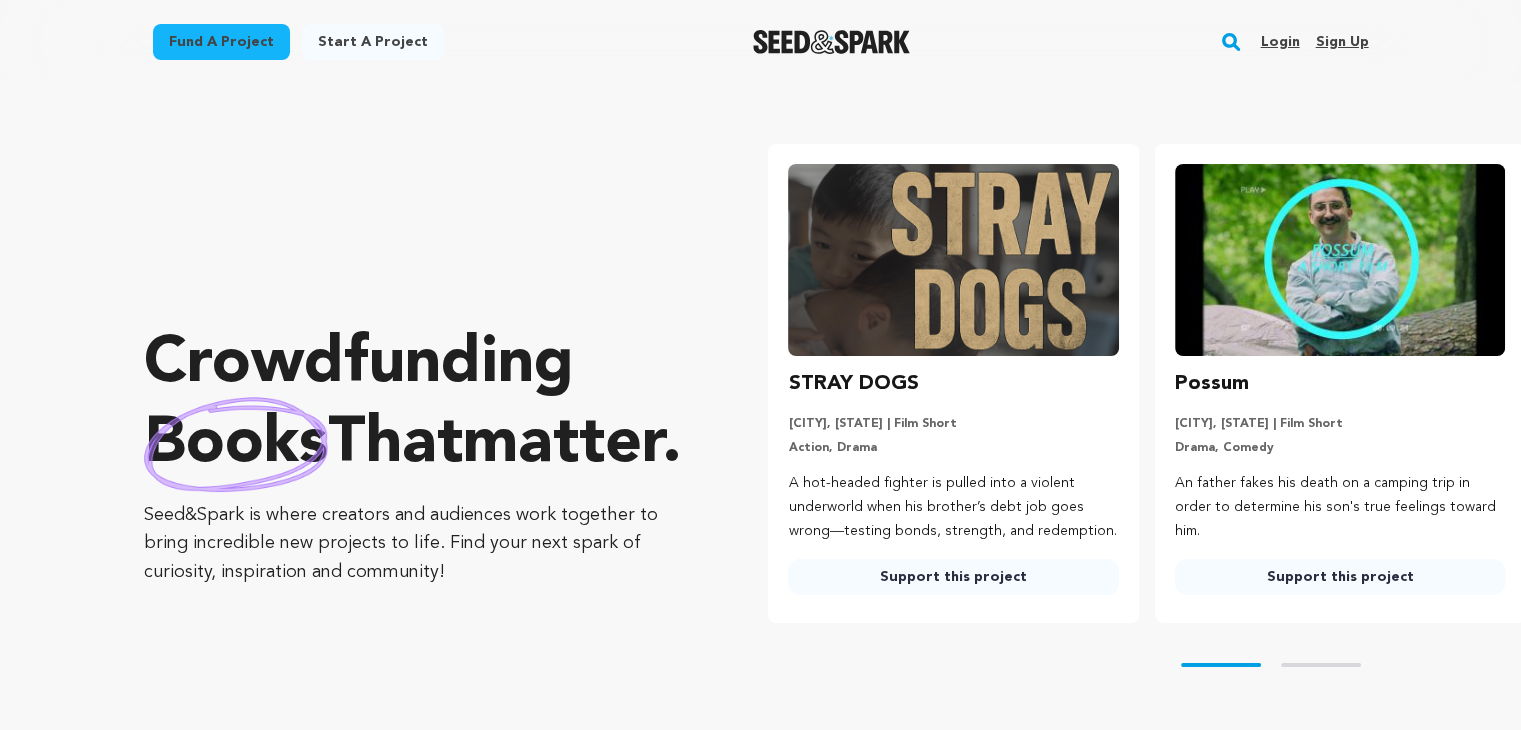 click on "Sign up" at bounding box center (1341, 42) 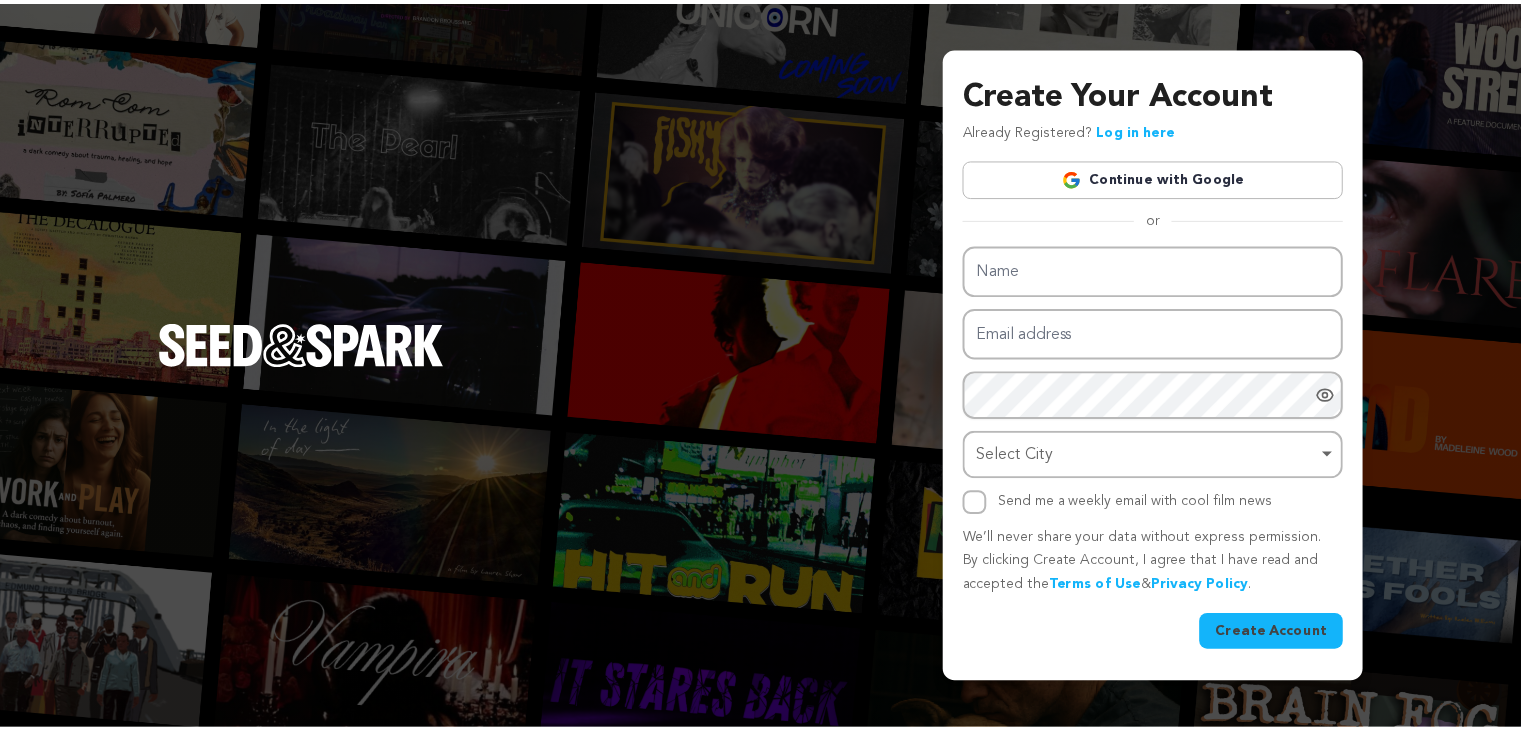 scroll, scrollTop: 0, scrollLeft: 0, axis: both 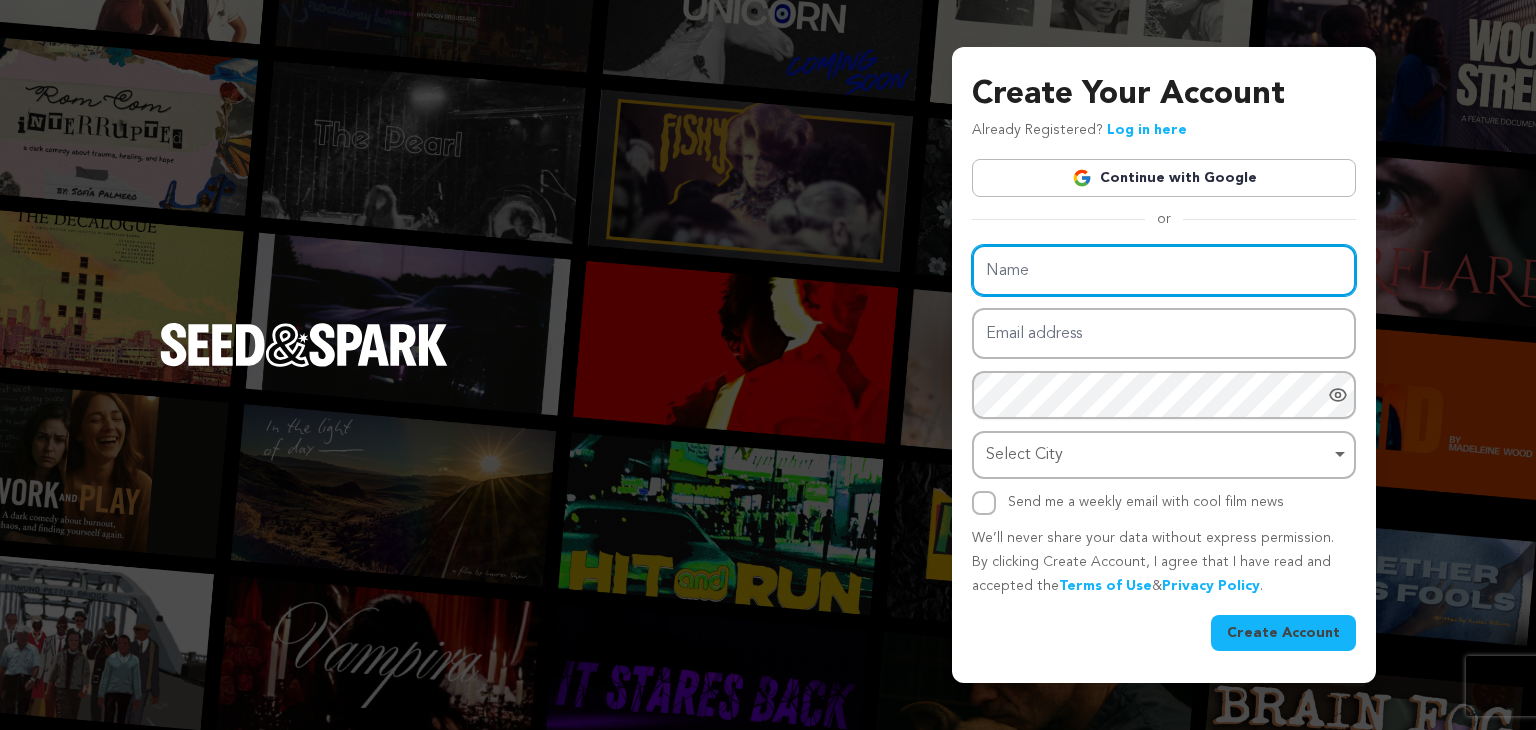 click on "Name" at bounding box center (1164, 270) 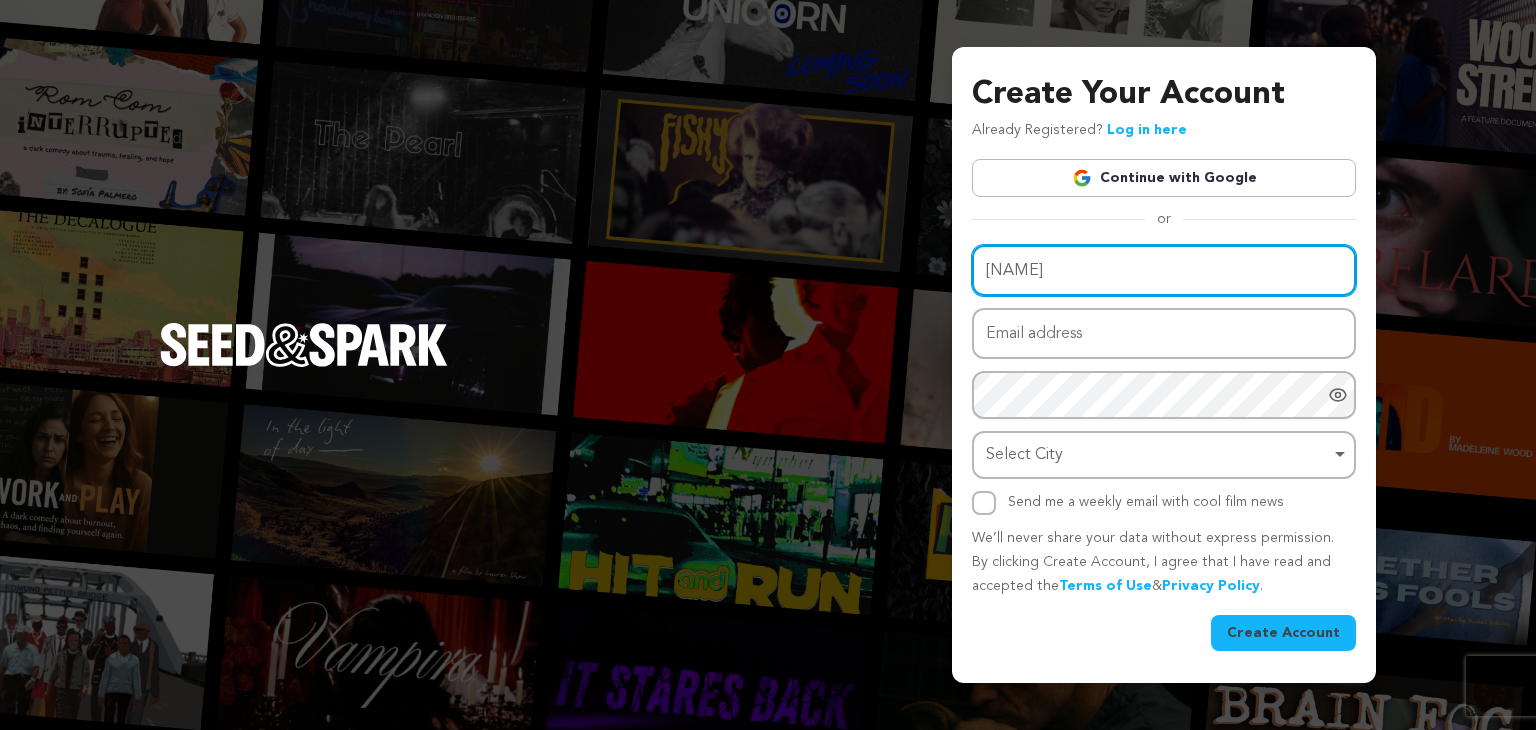 type on "shrenik" 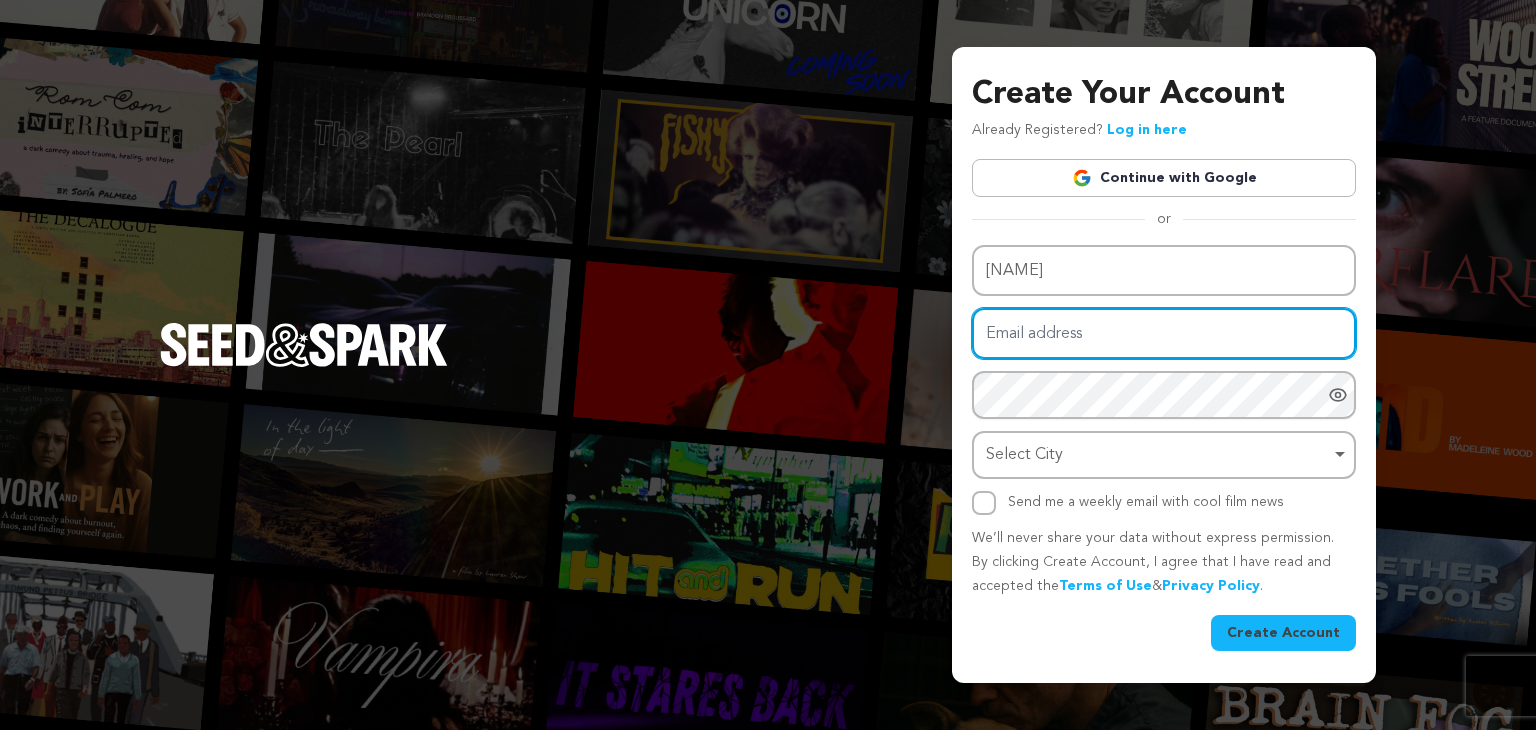 click on "Email address" at bounding box center (1164, 333) 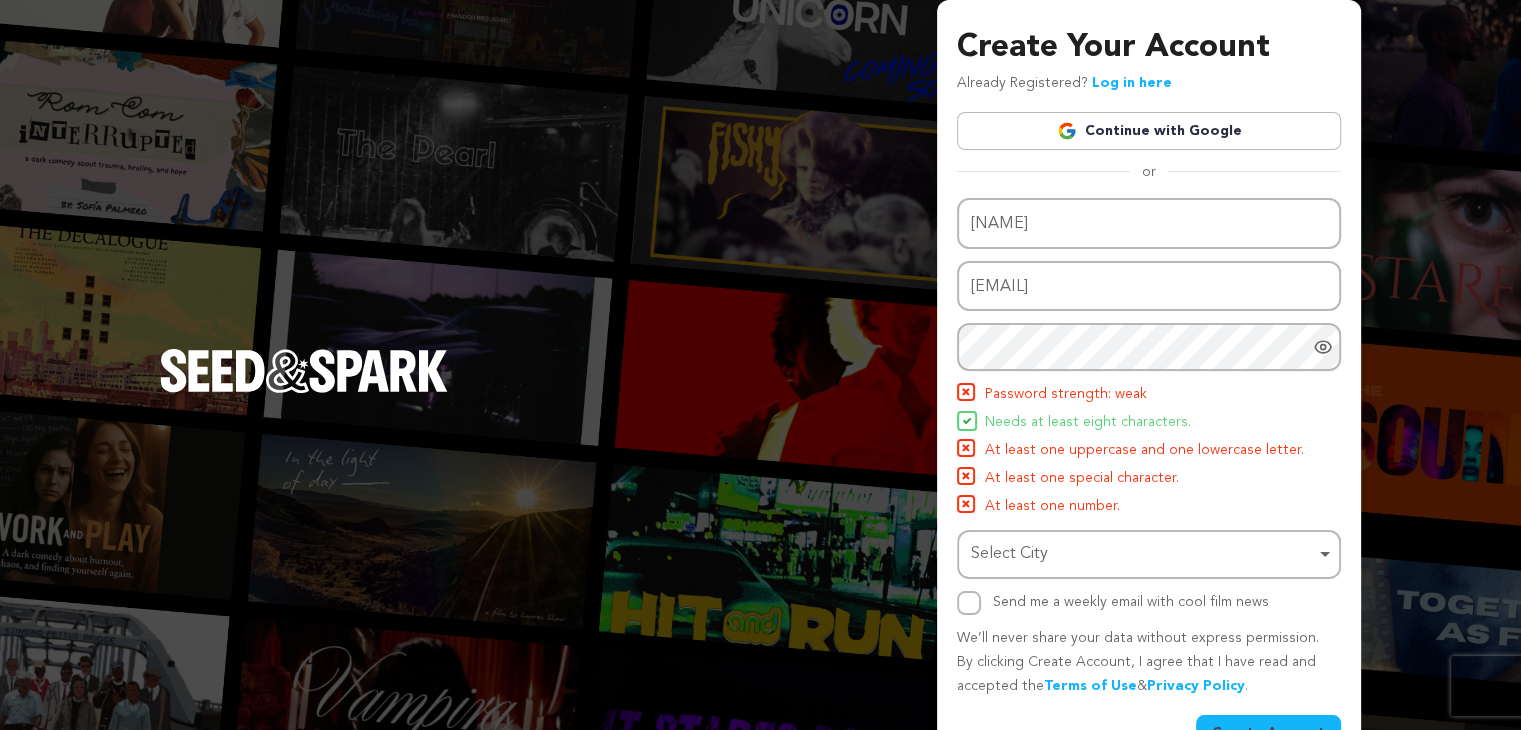 click at bounding box center [1327, 347] 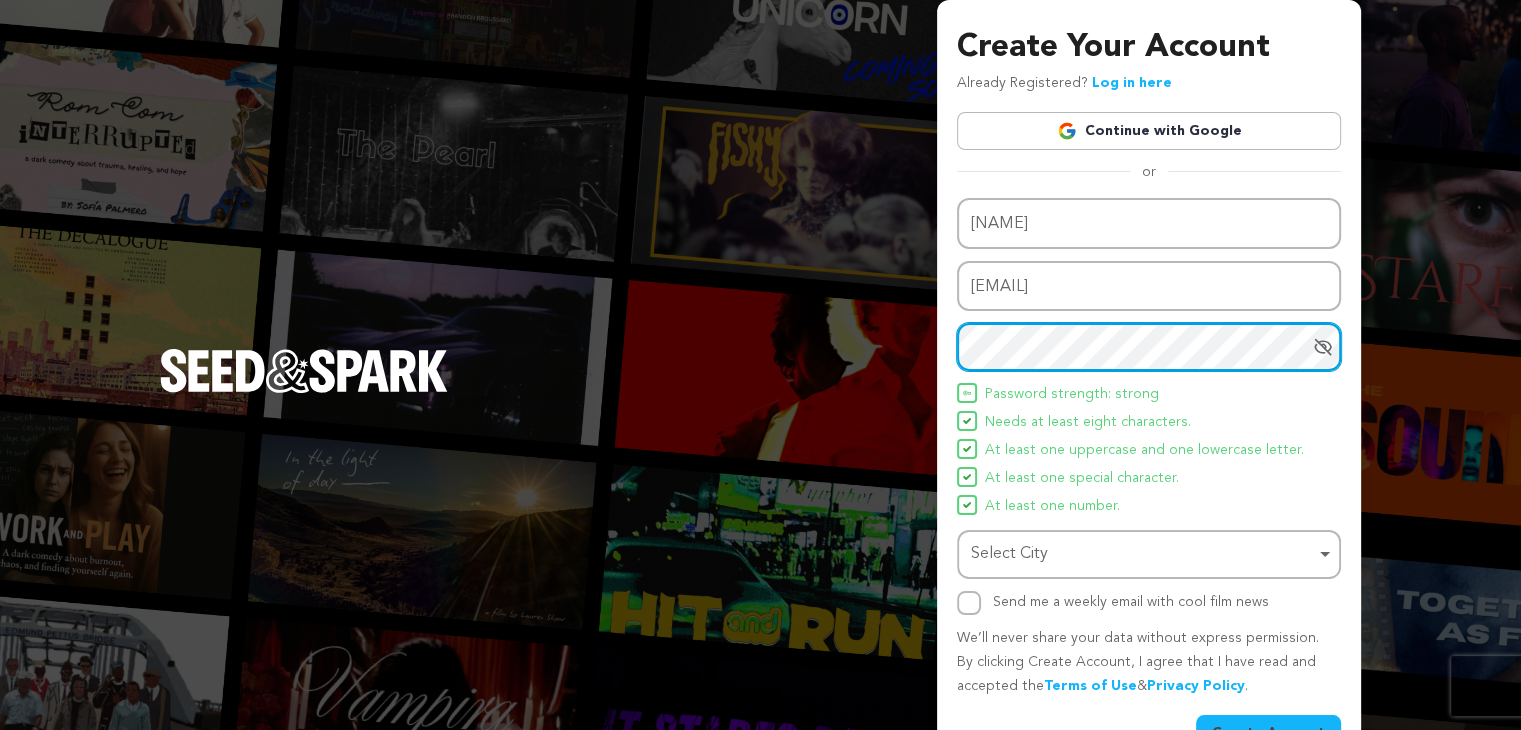 click on "Select City Remove item" at bounding box center (1143, 554) 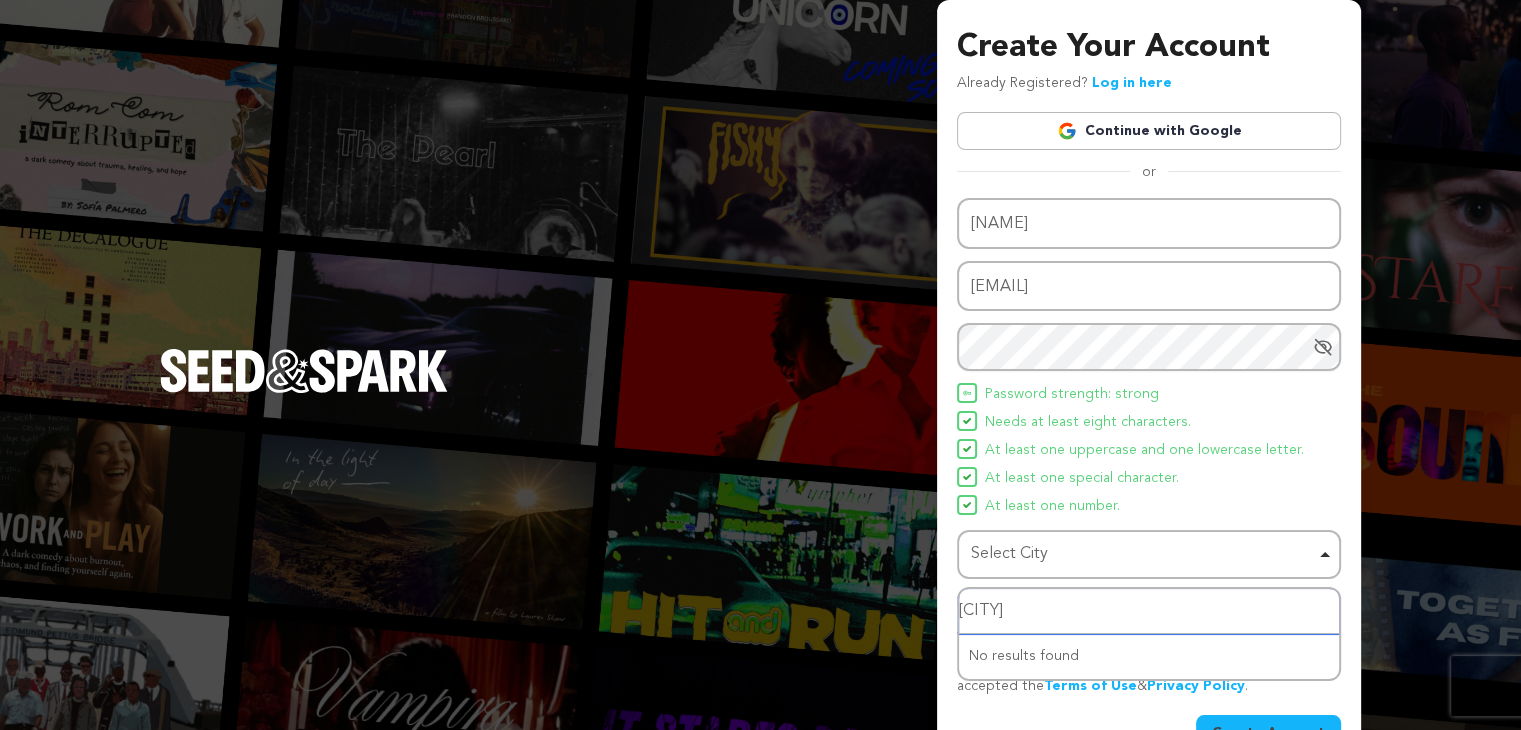 type on "jaipur" 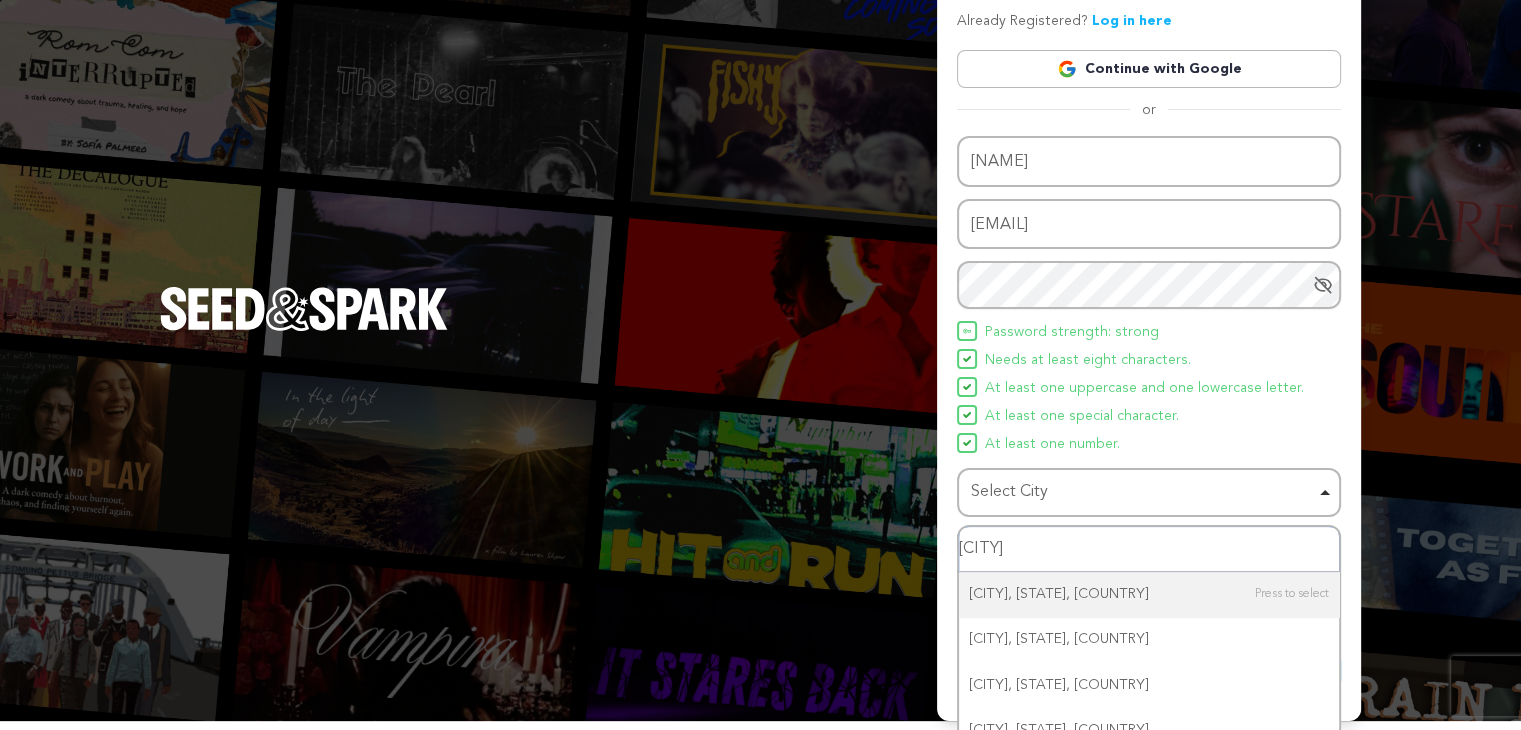 scroll, scrollTop: 64, scrollLeft: 0, axis: vertical 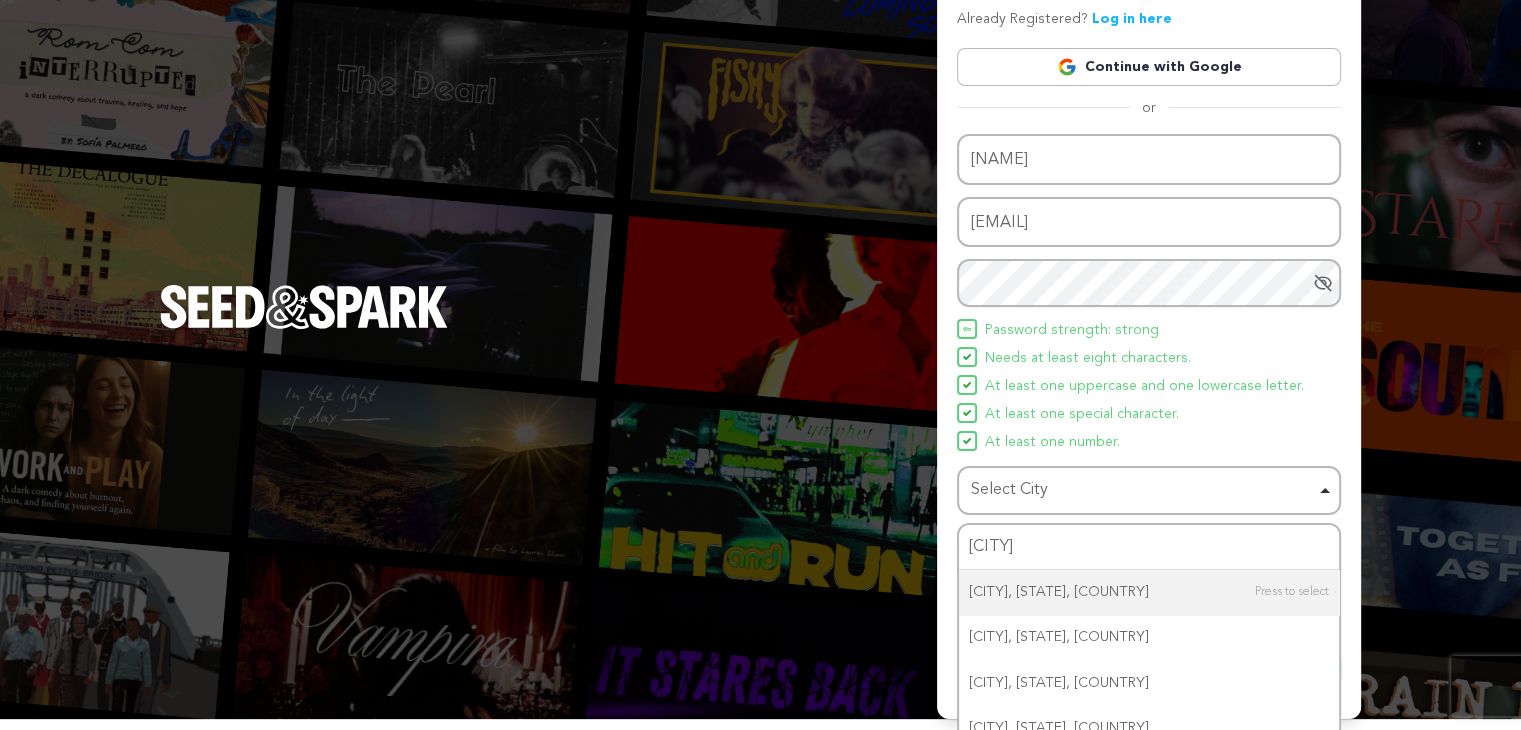 type 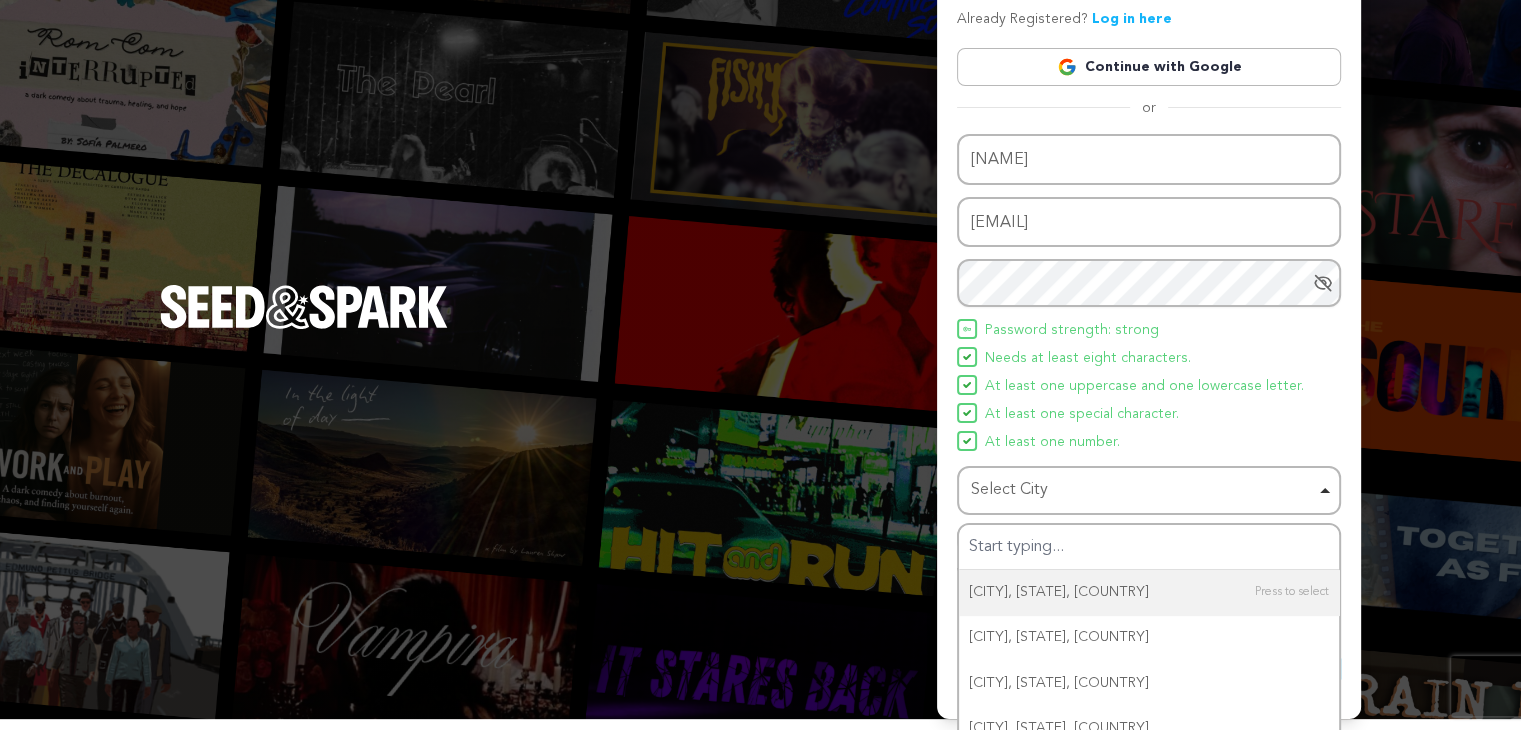 scroll, scrollTop: 52, scrollLeft: 0, axis: vertical 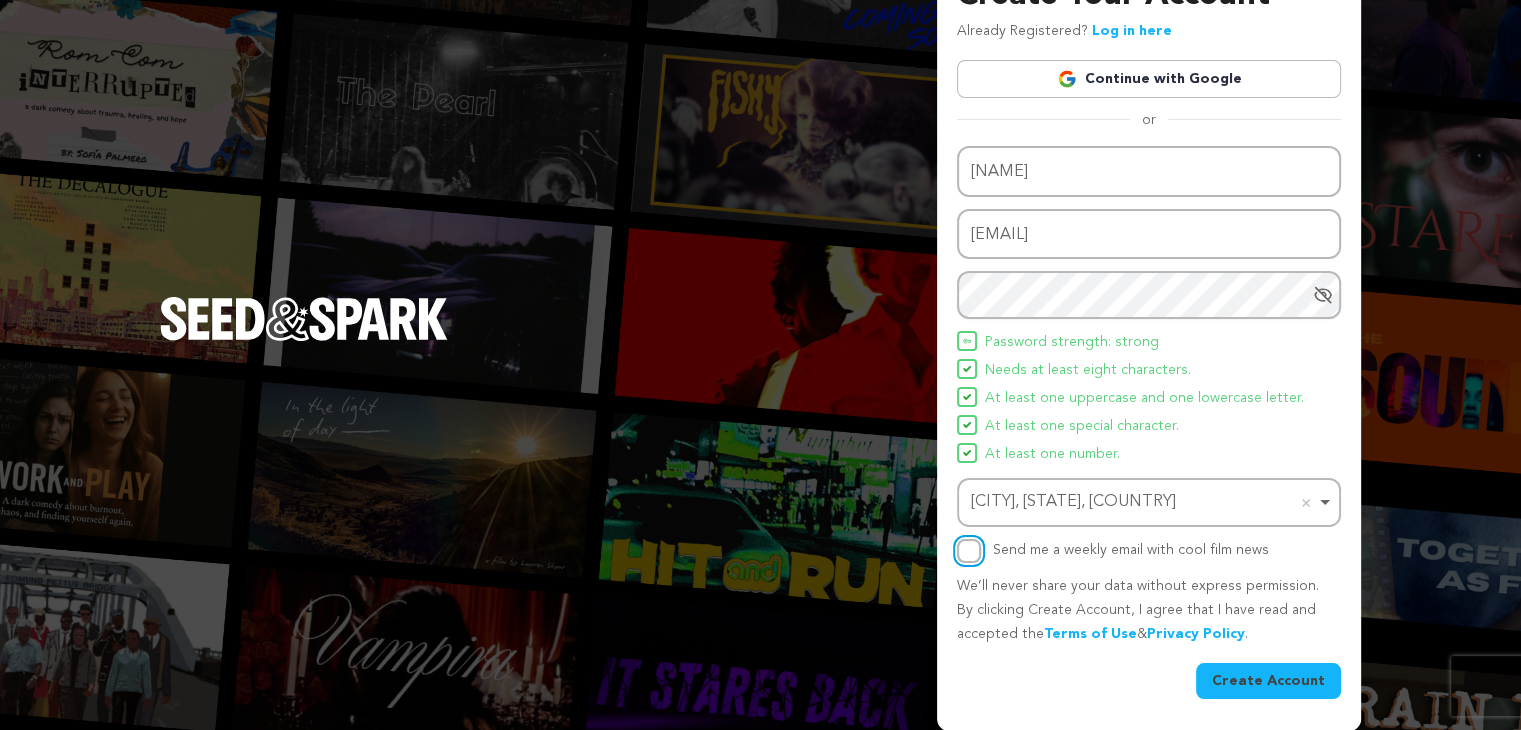 click on "Send me a weekly email with cool film news" at bounding box center (969, 551) 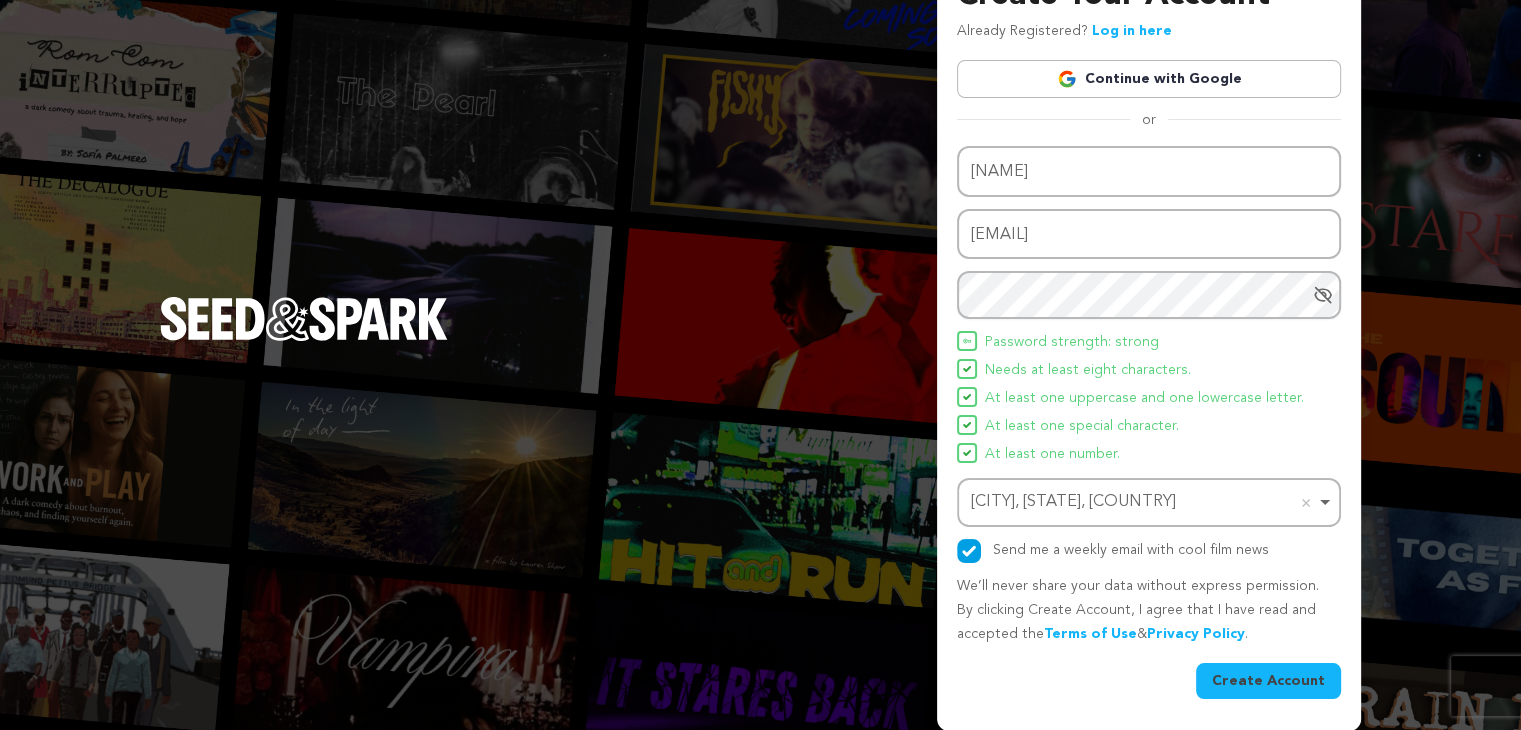 click on "Create Account" at bounding box center [1268, 681] 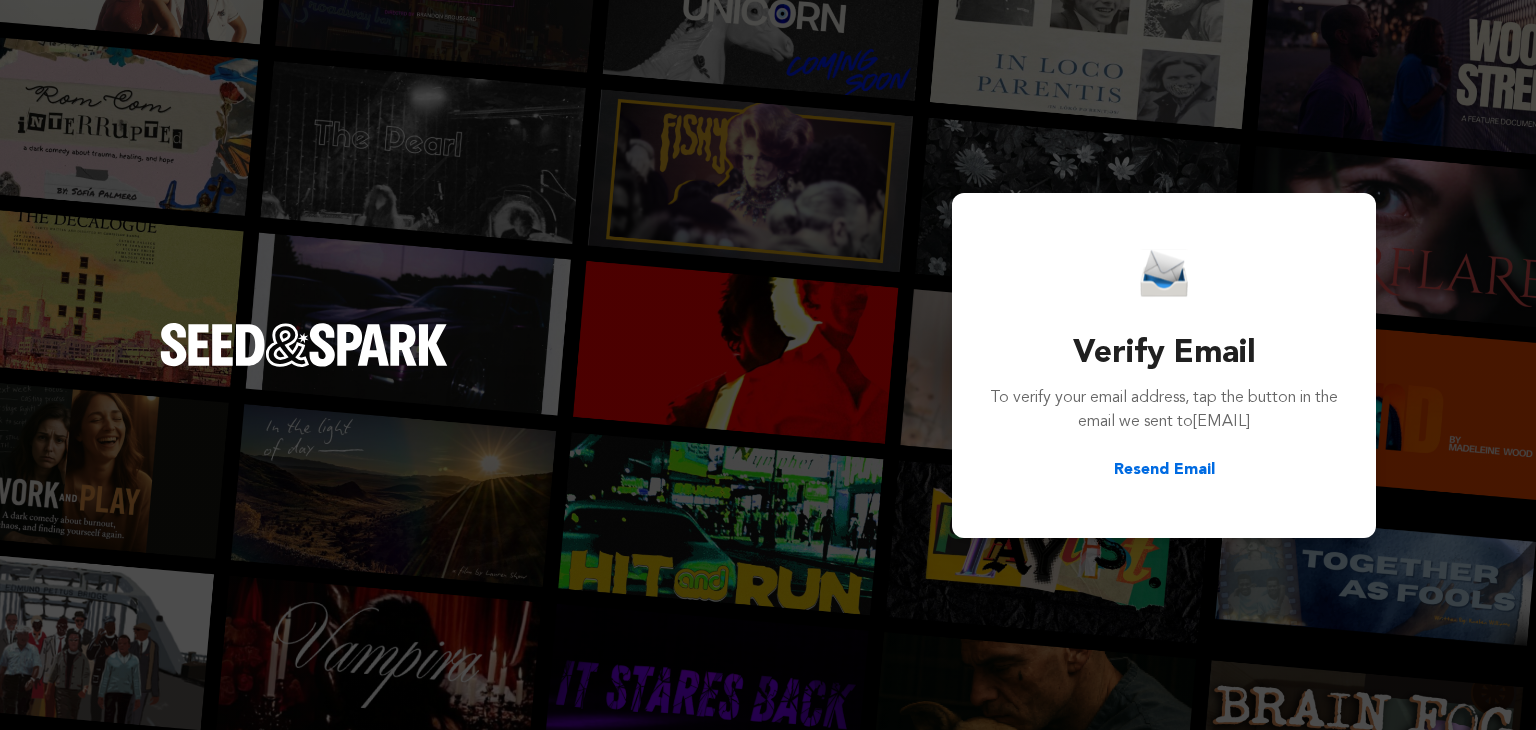 scroll, scrollTop: 0, scrollLeft: 0, axis: both 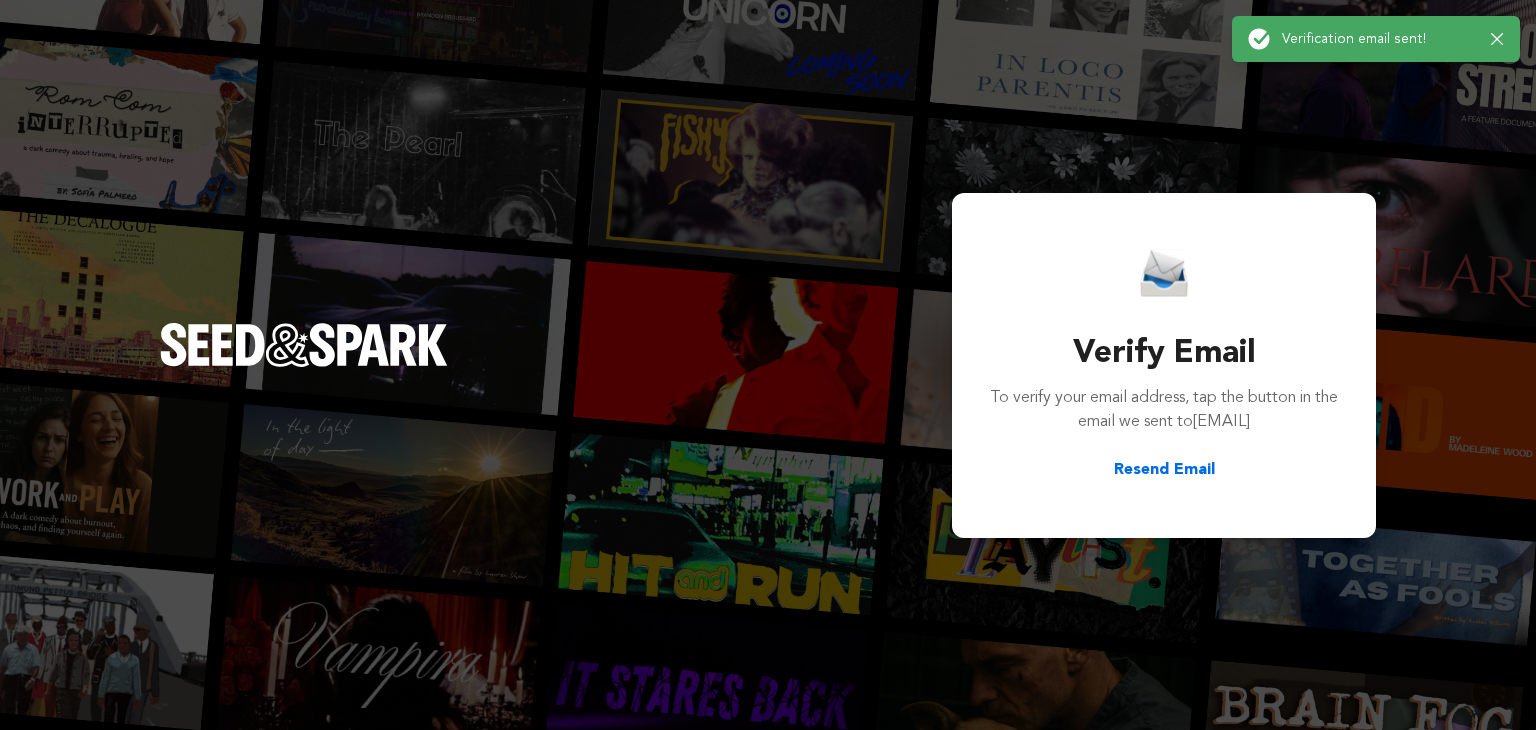 click on "Resend Email" at bounding box center (1164, 470) 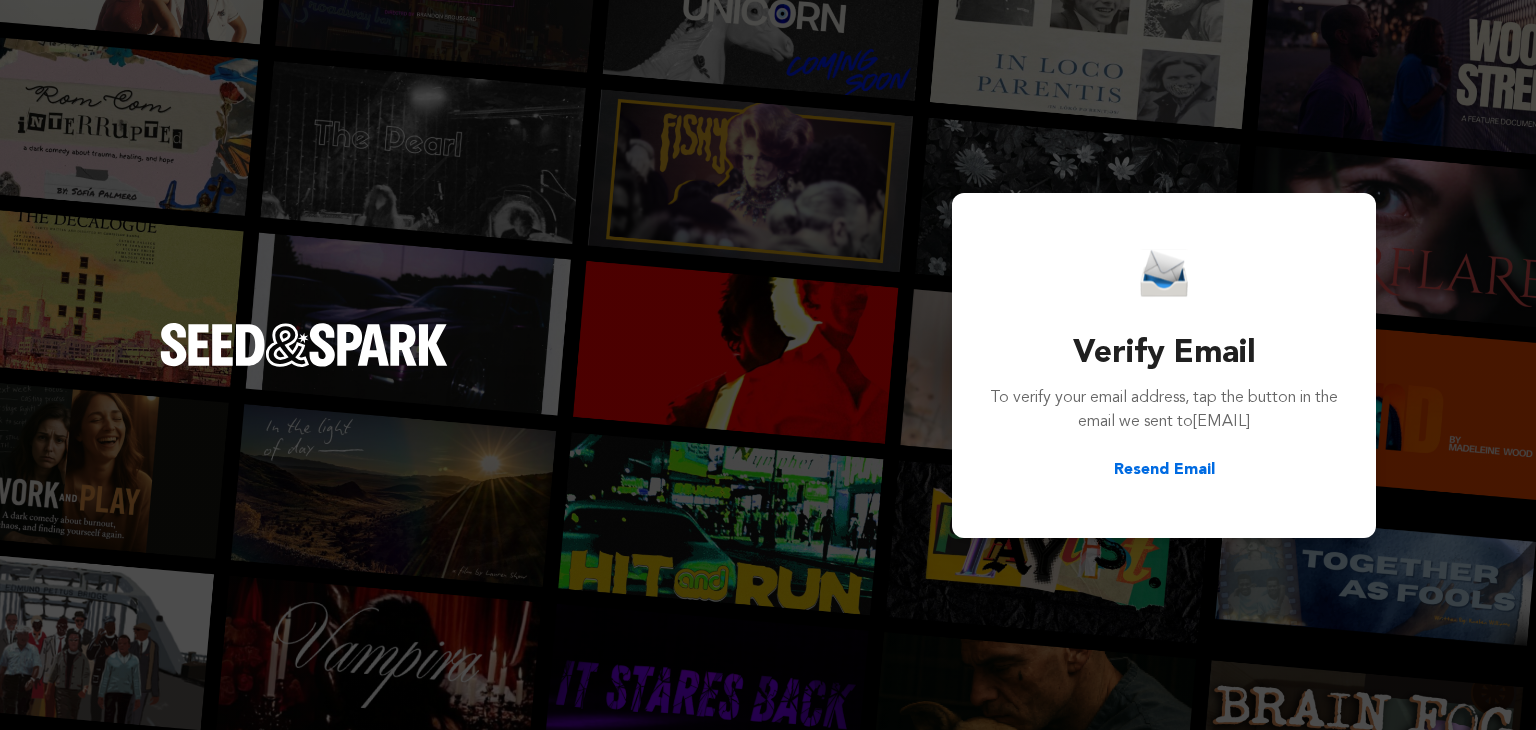 click at bounding box center (304, 345) 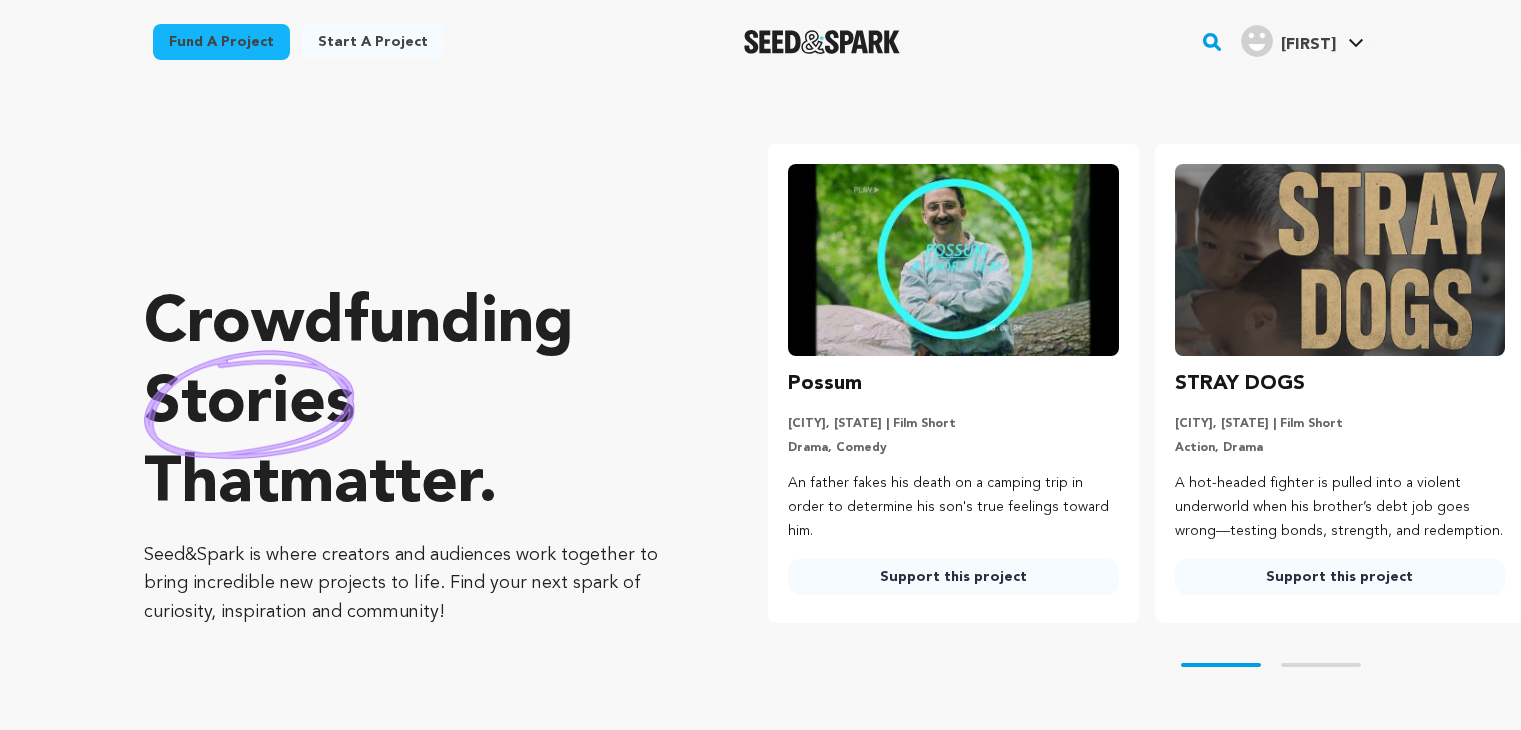 scroll, scrollTop: 0, scrollLeft: 0, axis: both 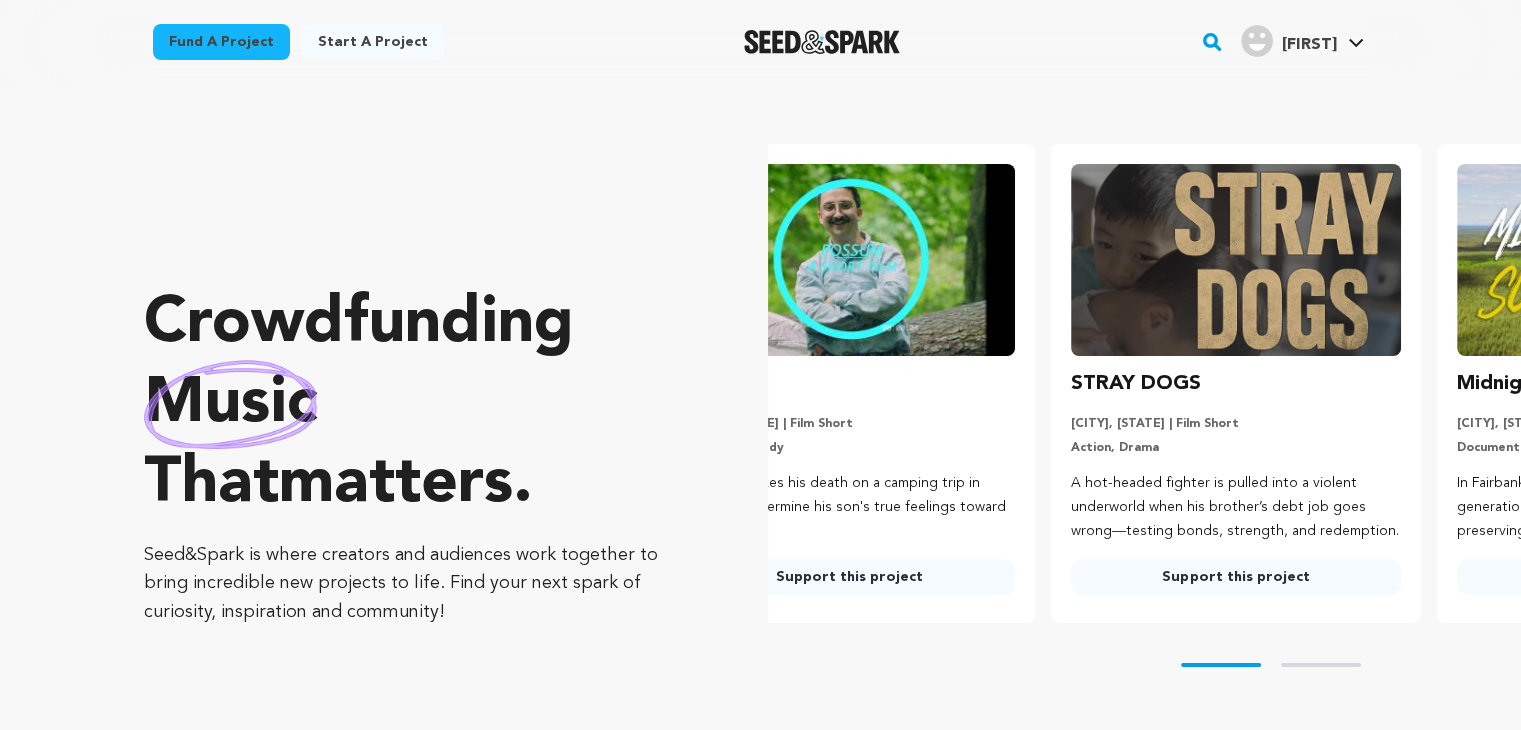 click on "Shrenik
Shrenik" at bounding box center [1302, 39] 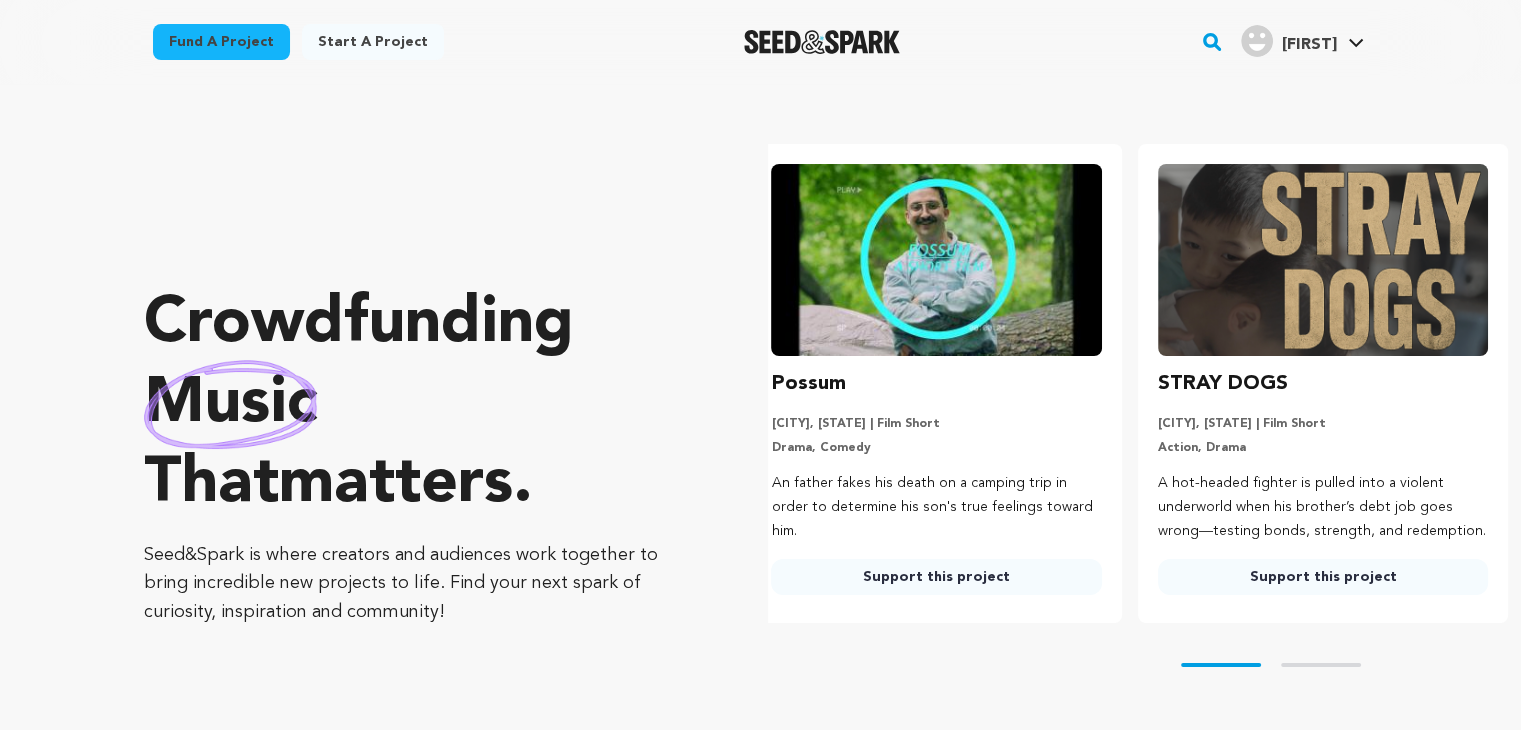 scroll, scrollTop: 0, scrollLeft: 0, axis: both 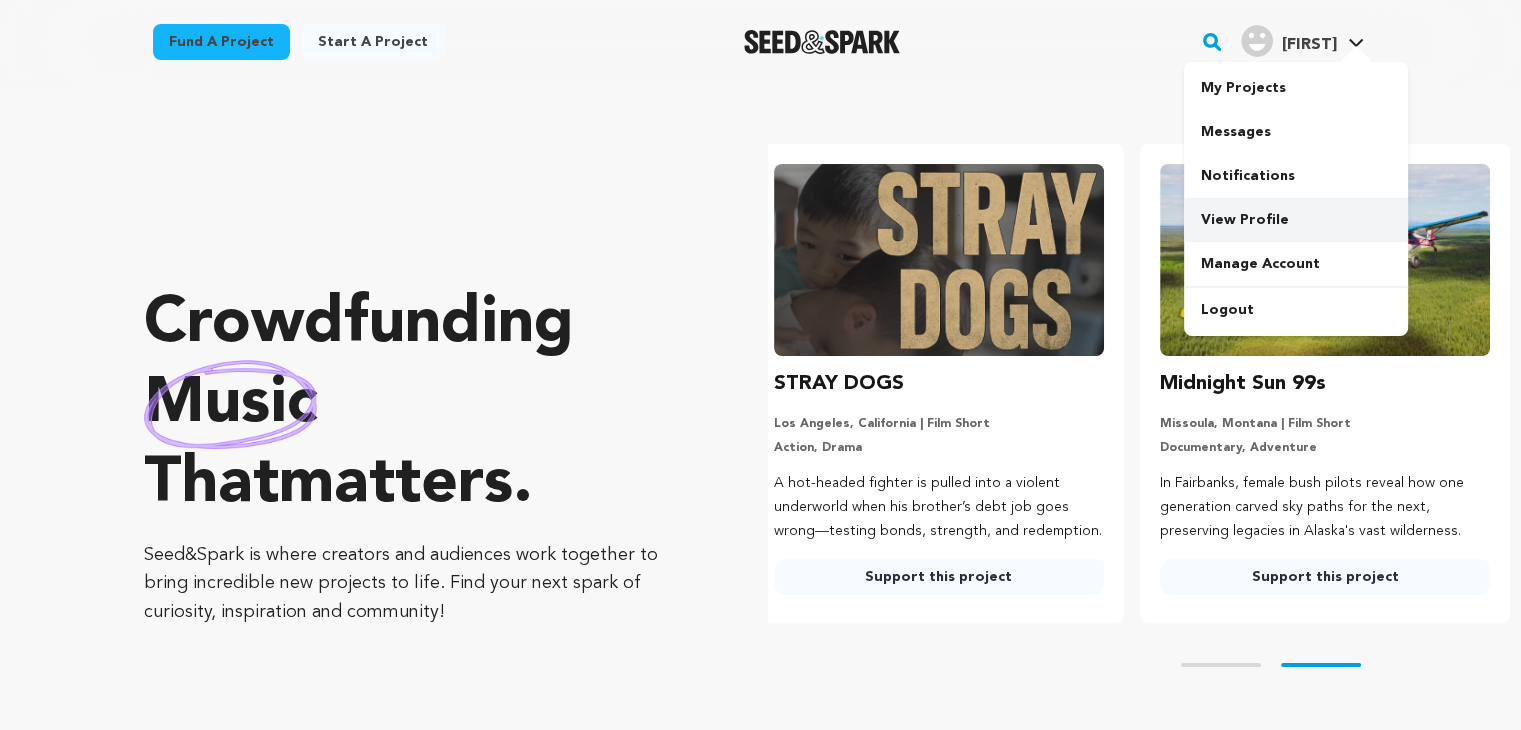 click on "View Profile" at bounding box center [1296, 220] 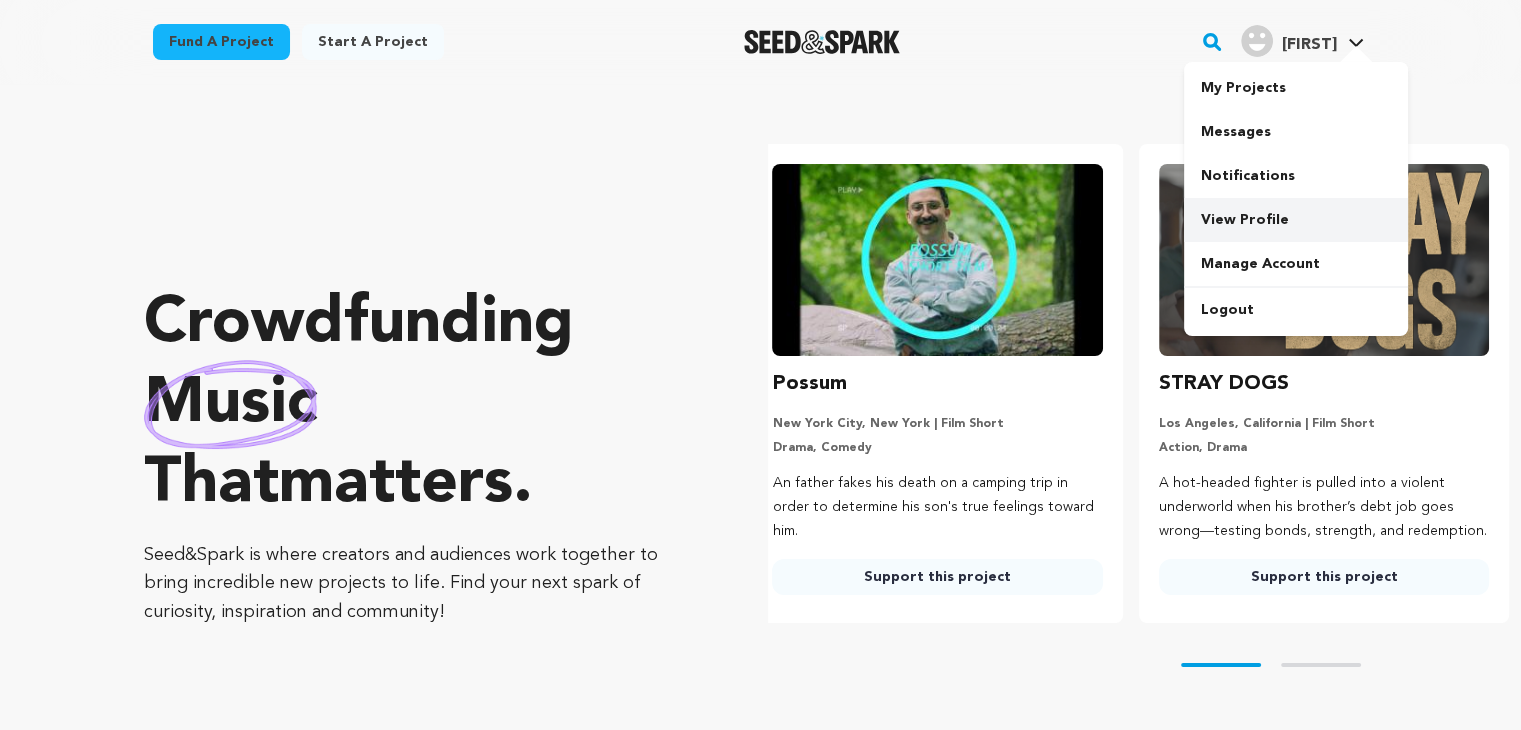 scroll, scrollTop: 0, scrollLeft: 0, axis: both 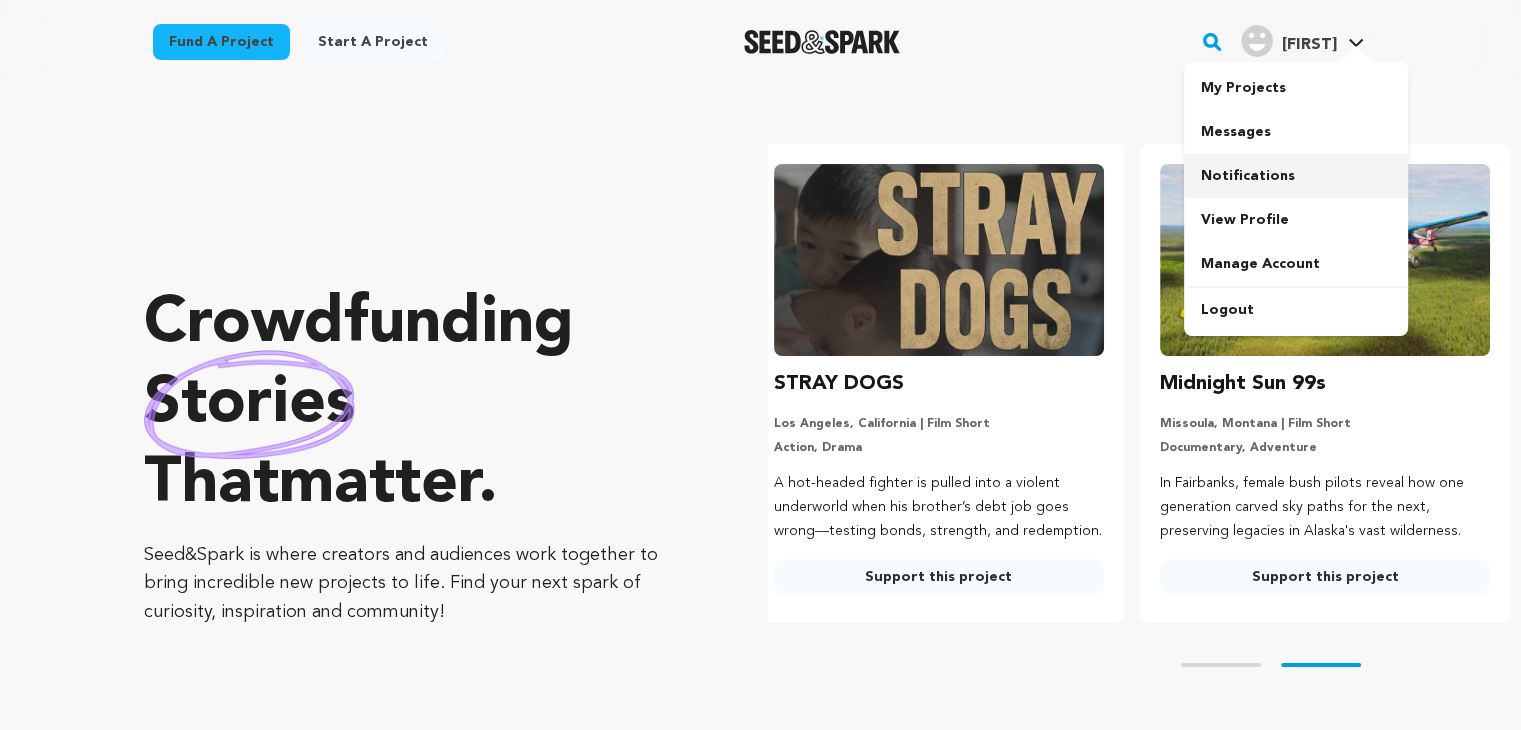 click on "Notifications" at bounding box center [1296, 176] 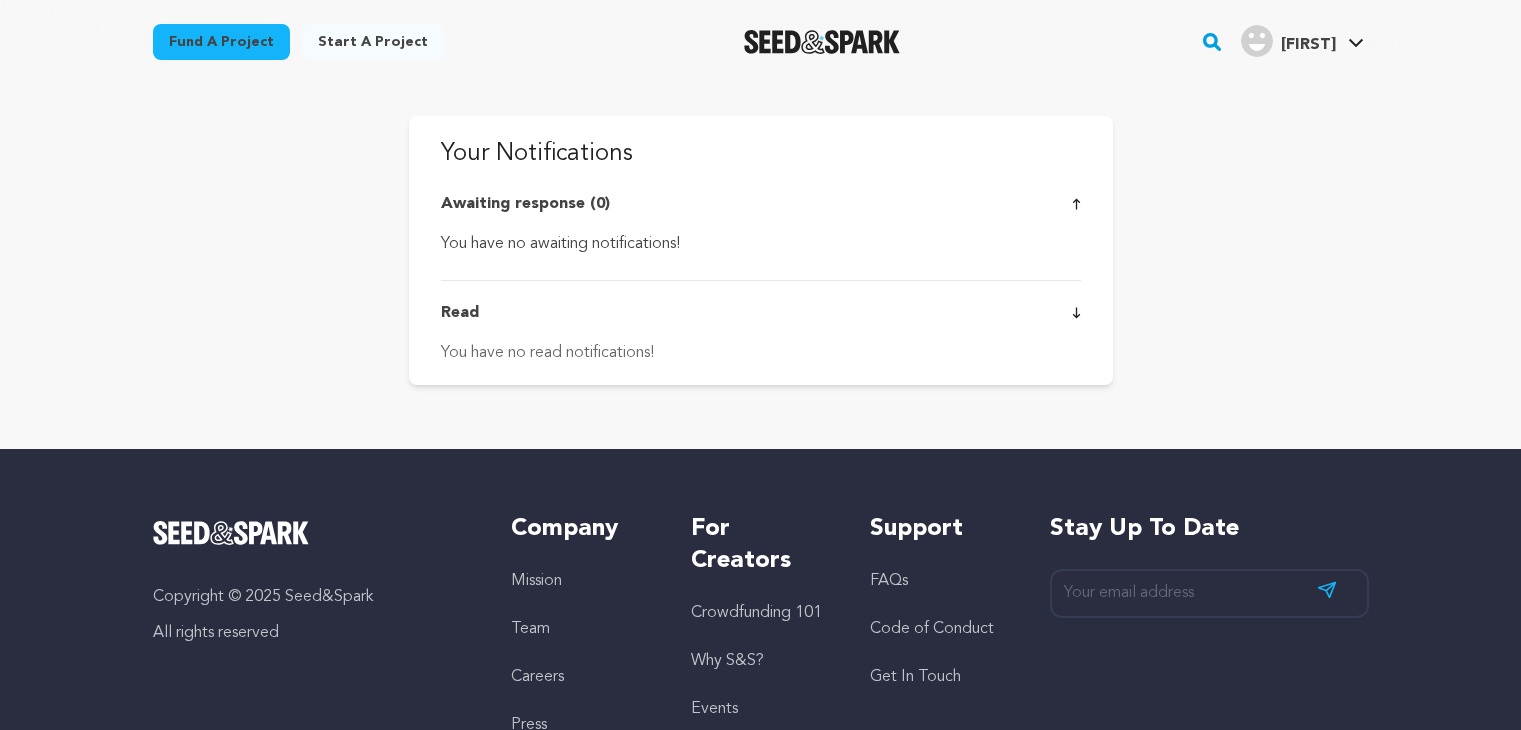 scroll, scrollTop: 0, scrollLeft: 0, axis: both 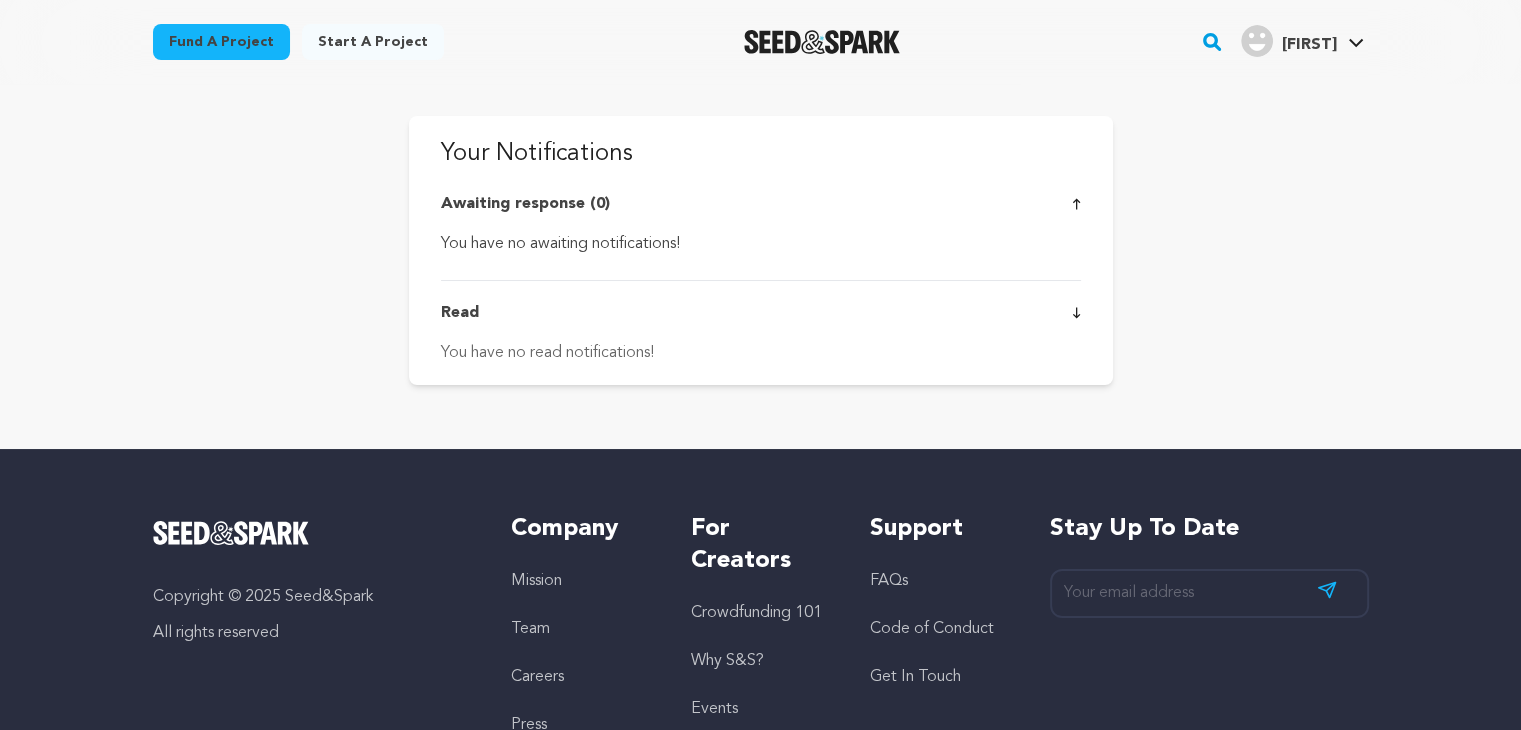 click on "[FIRST]
[FIRST]" at bounding box center (1302, 39) 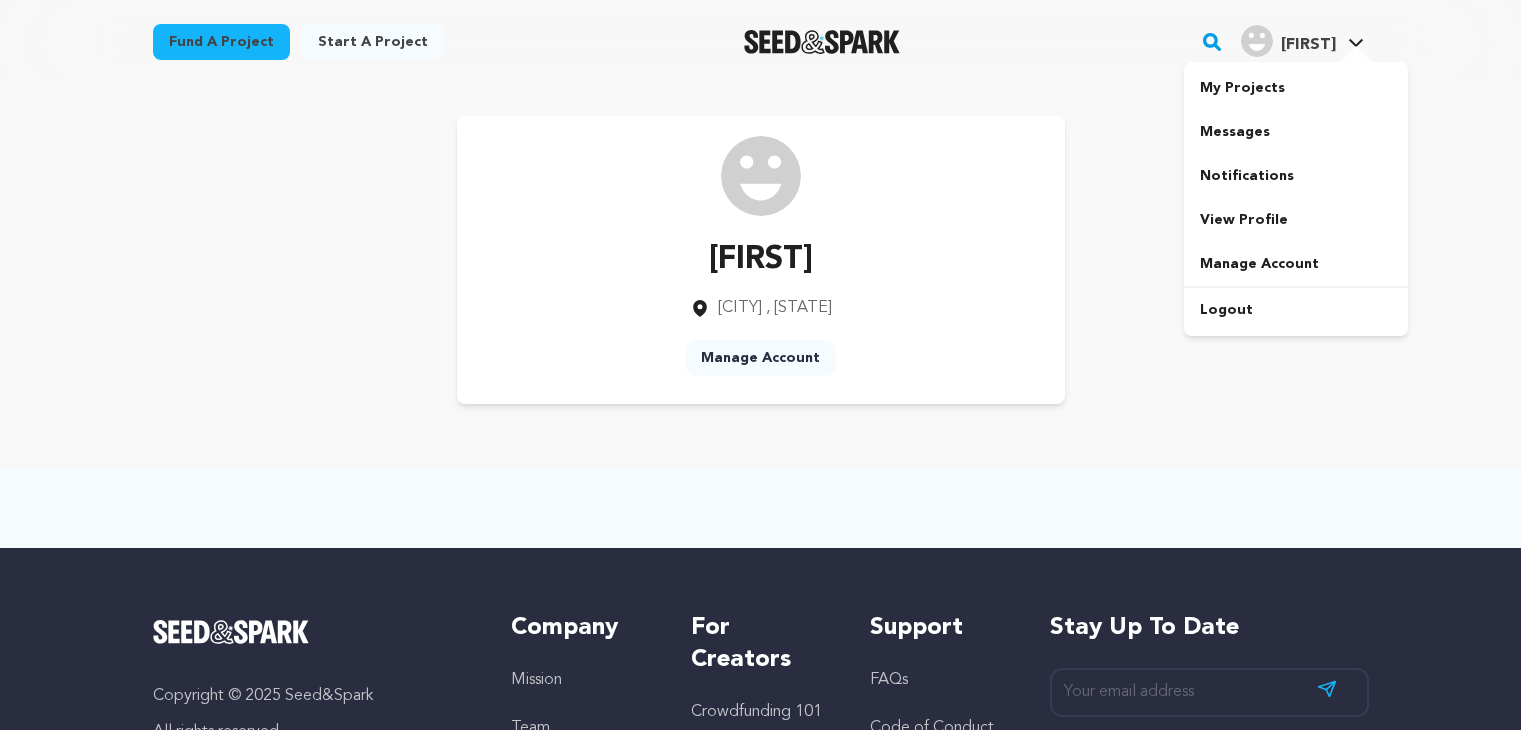scroll, scrollTop: 0, scrollLeft: 0, axis: both 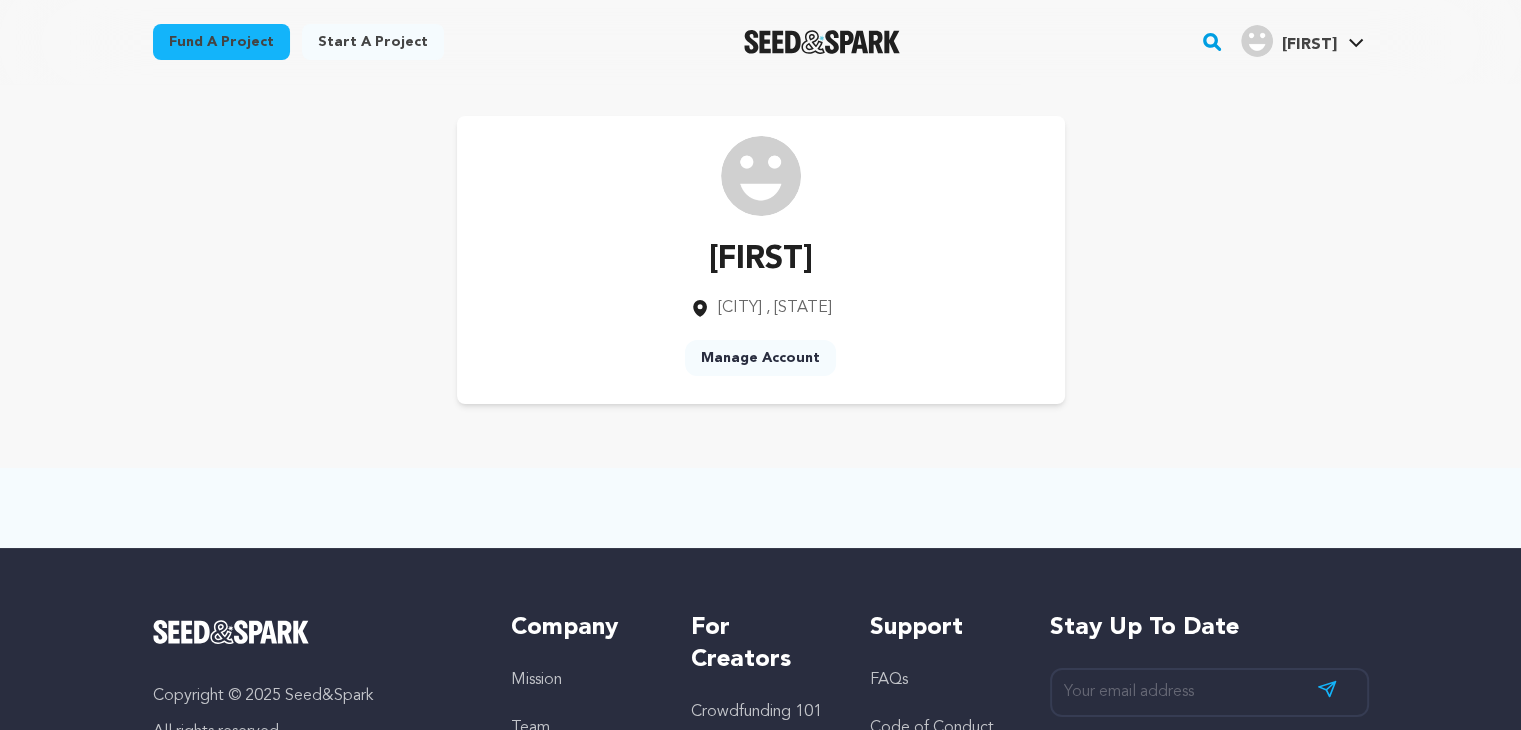 click on "Manage Account" at bounding box center (760, 358) 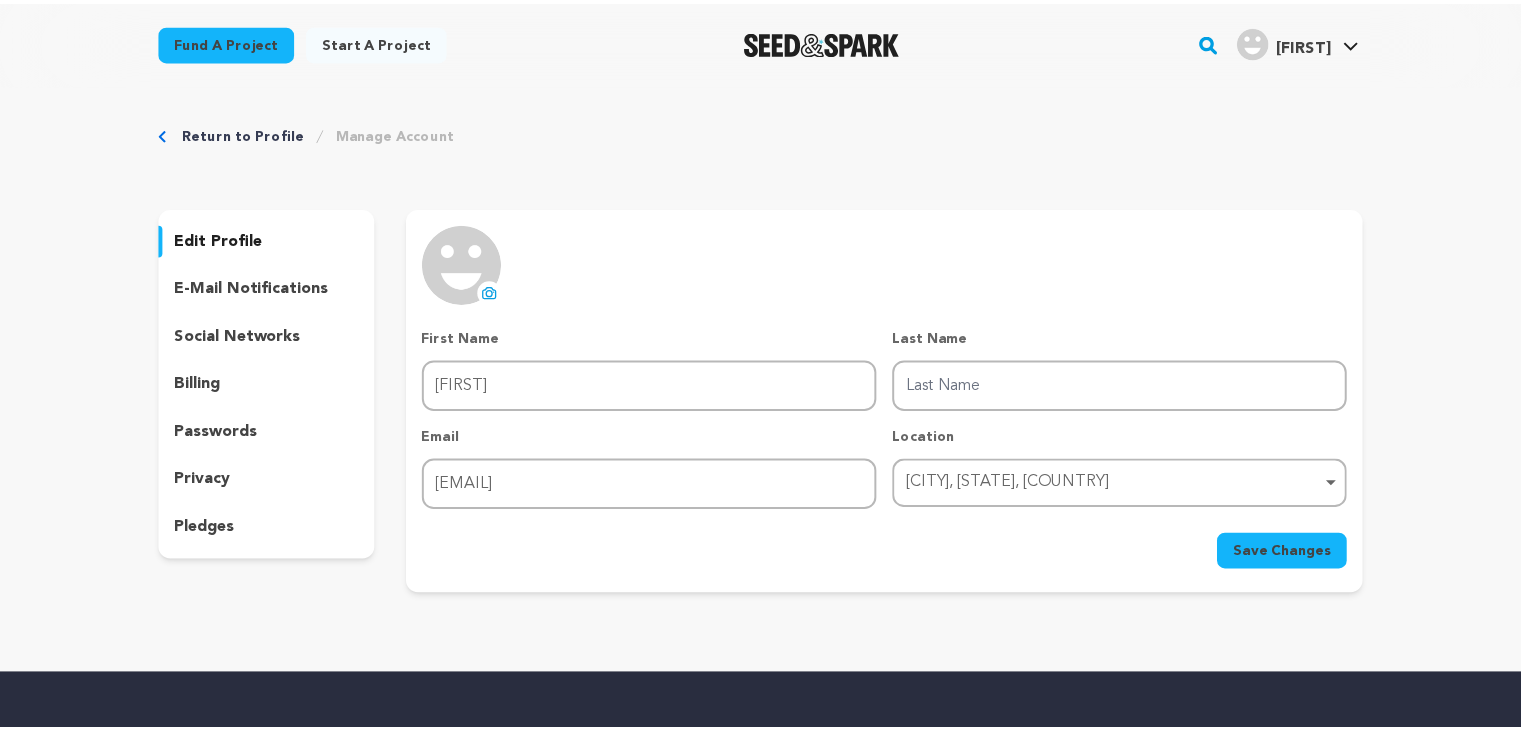 scroll, scrollTop: 0, scrollLeft: 0, axis: both 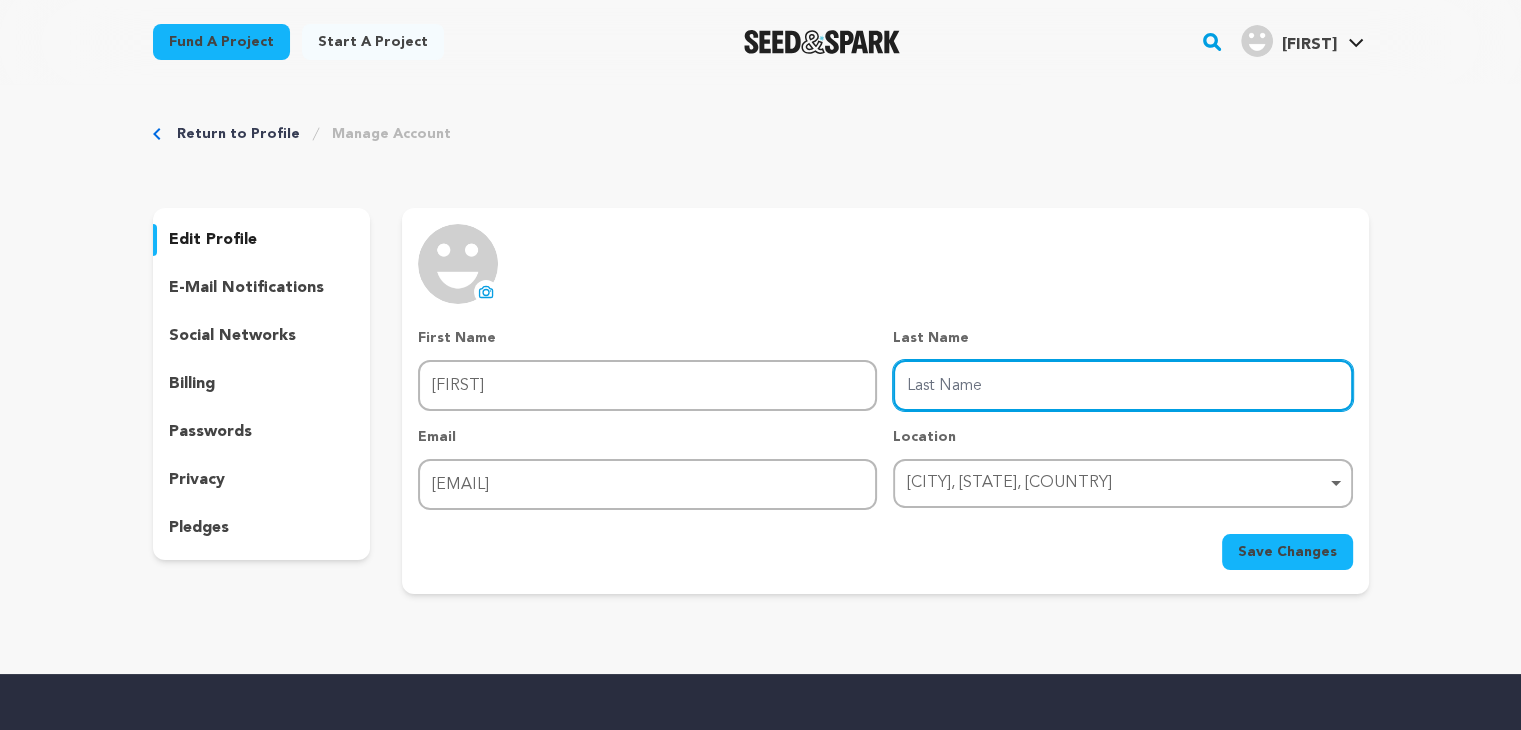 click on "Last Name" at bounding box center [1122, 385] 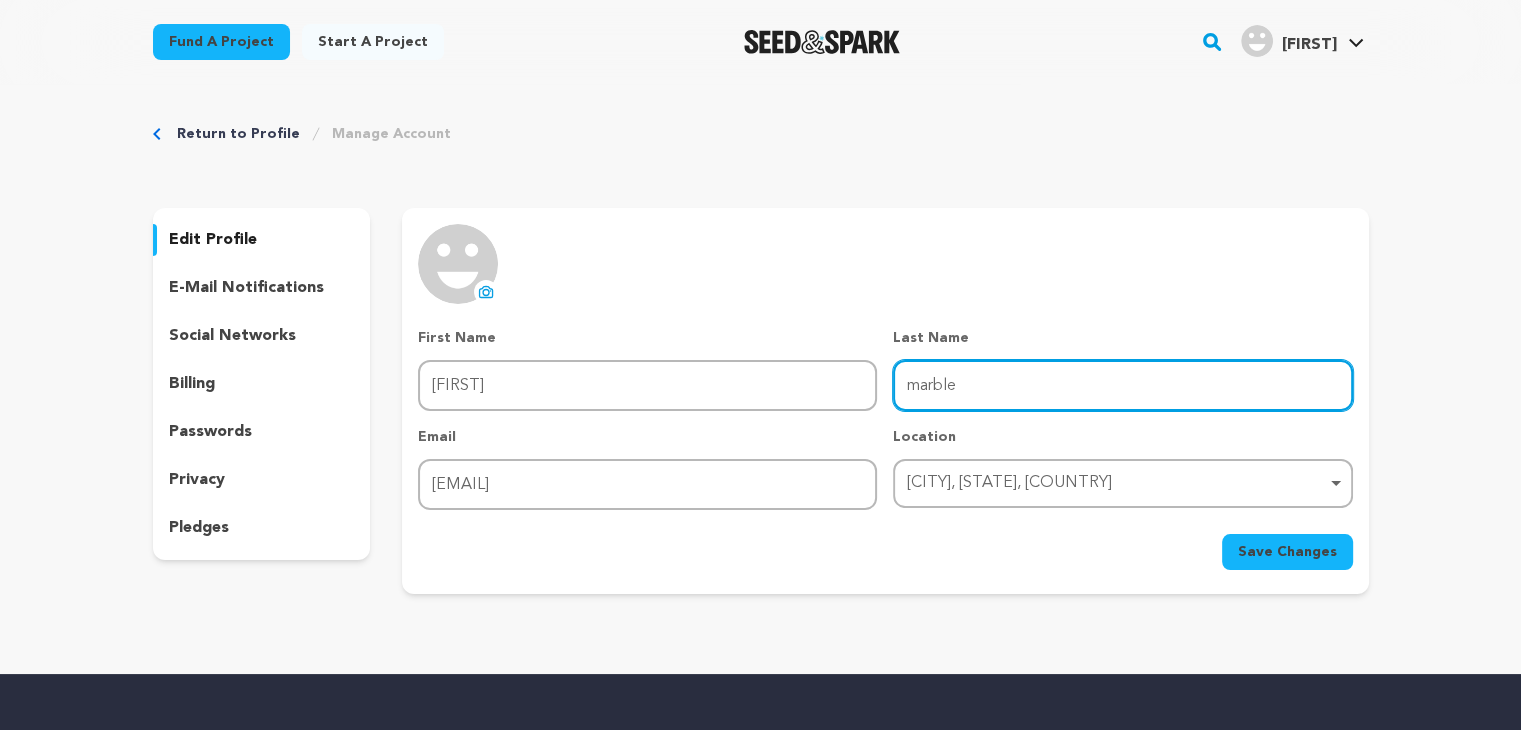 type on "marble" 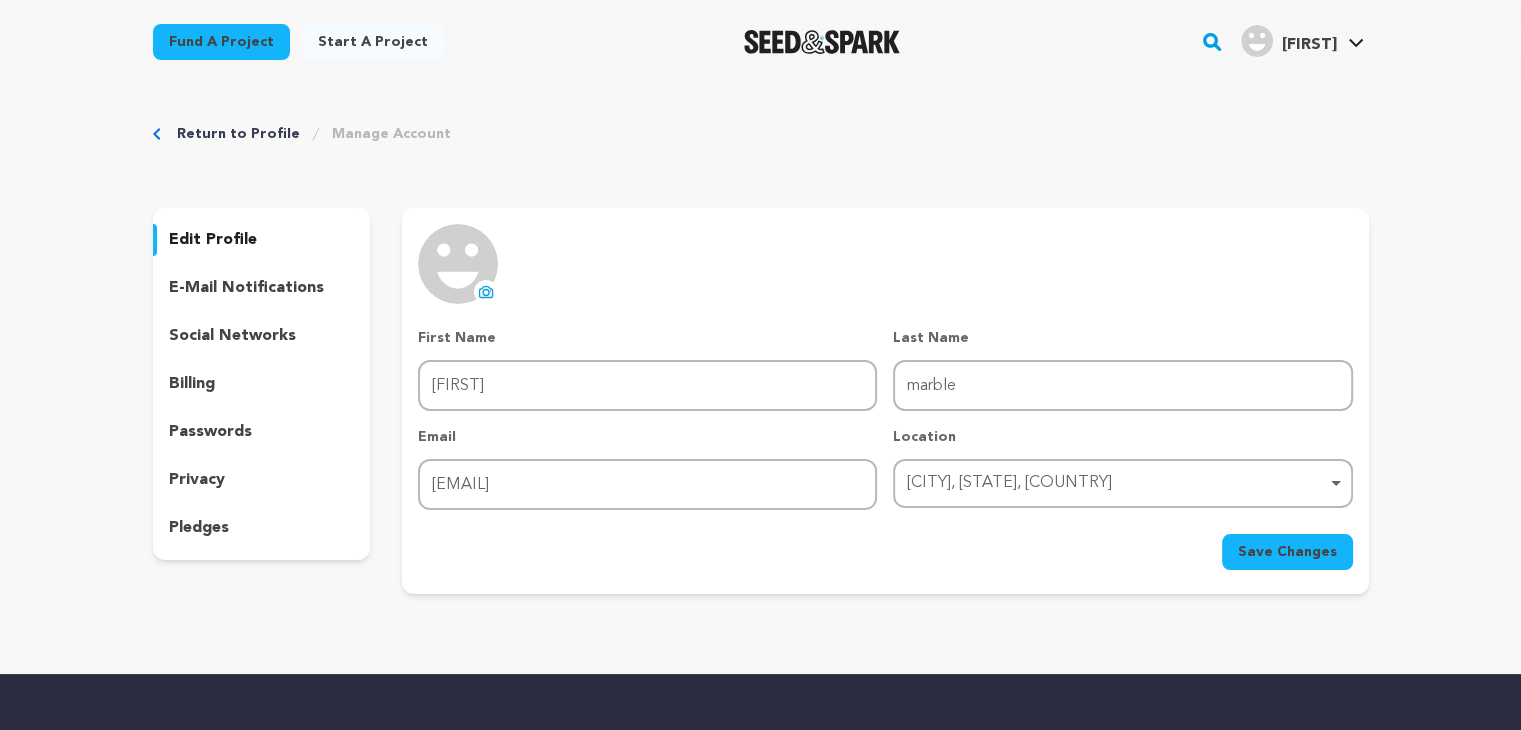 click 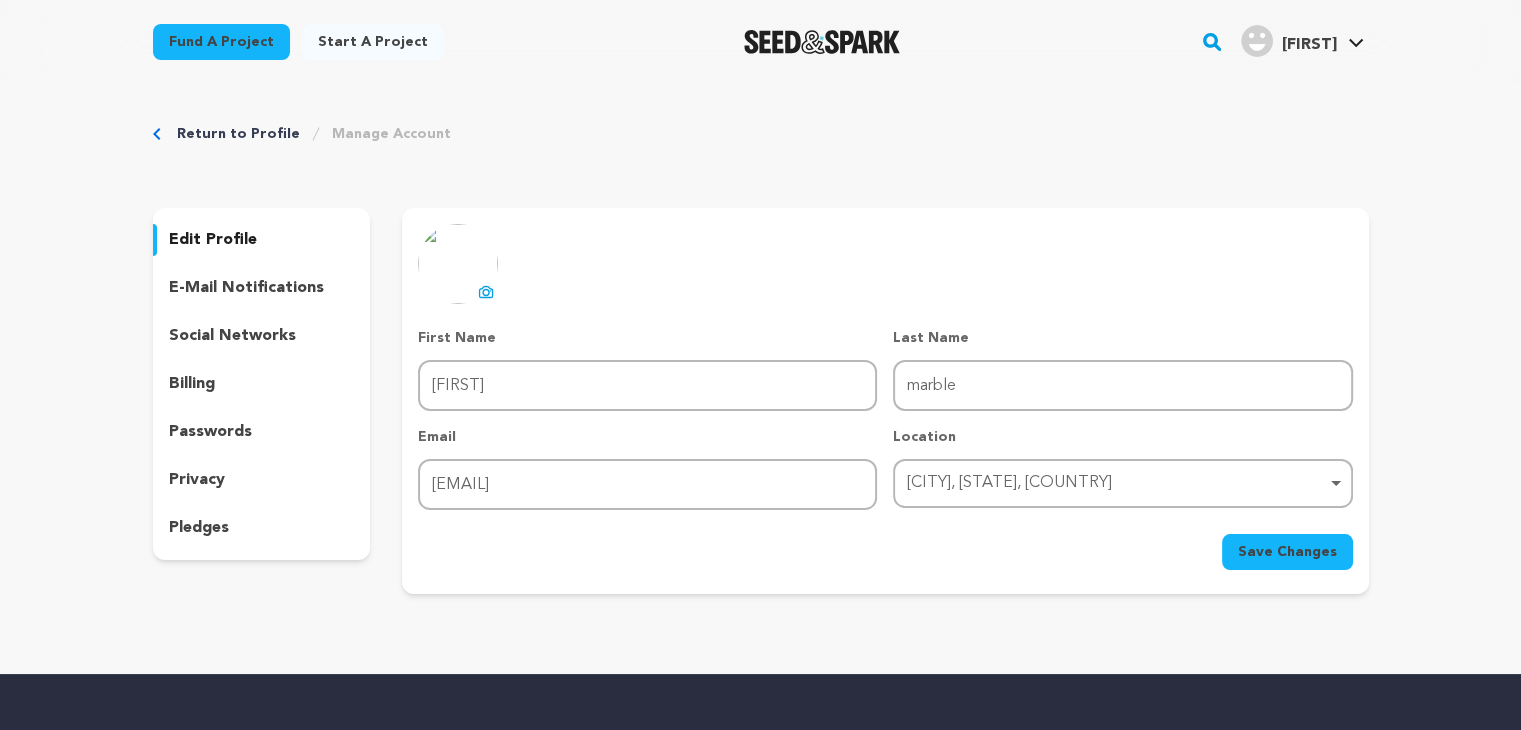 click on "Save Changes" at bounding box center [1287, 552] 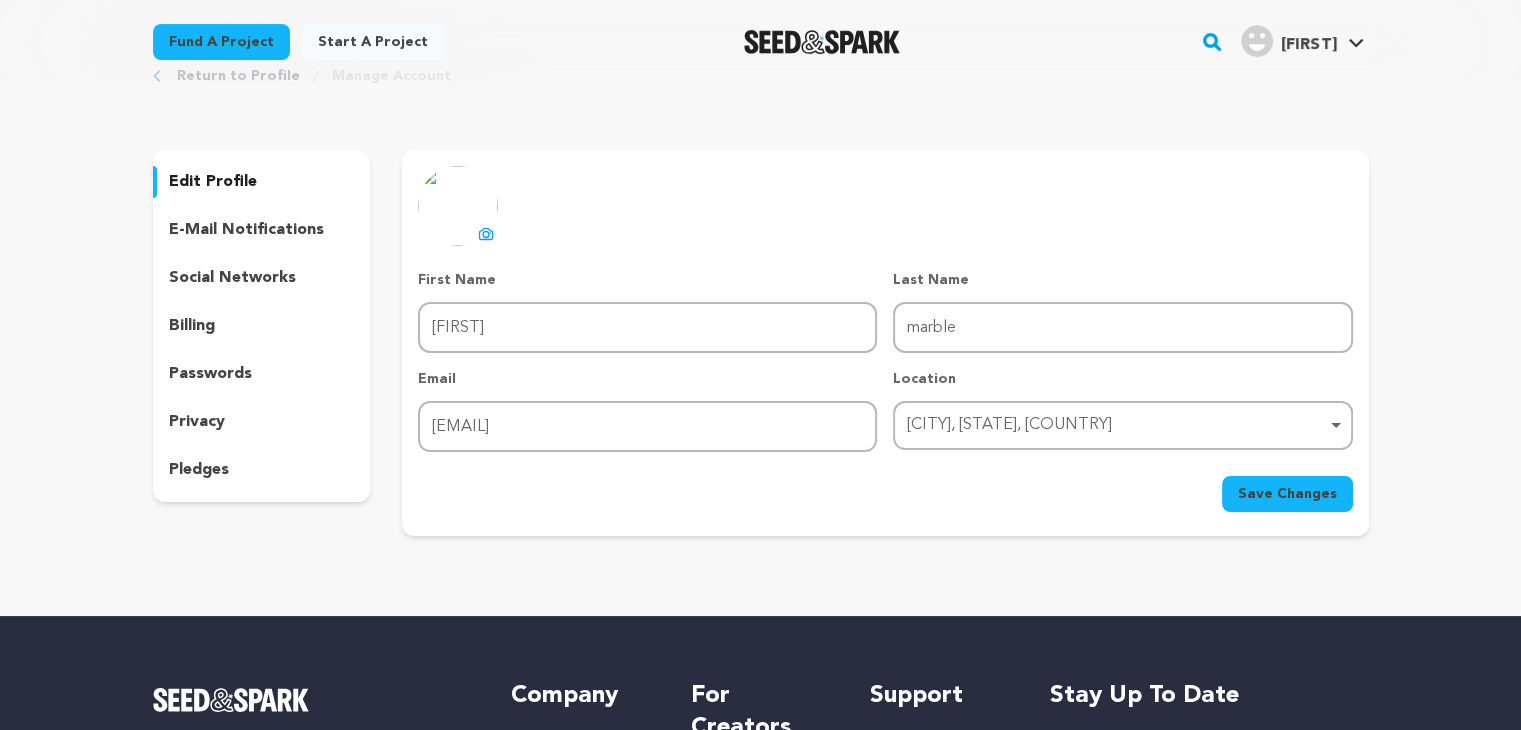 scroll, scrollTop: 0, scrollLeft: 0, axis: both 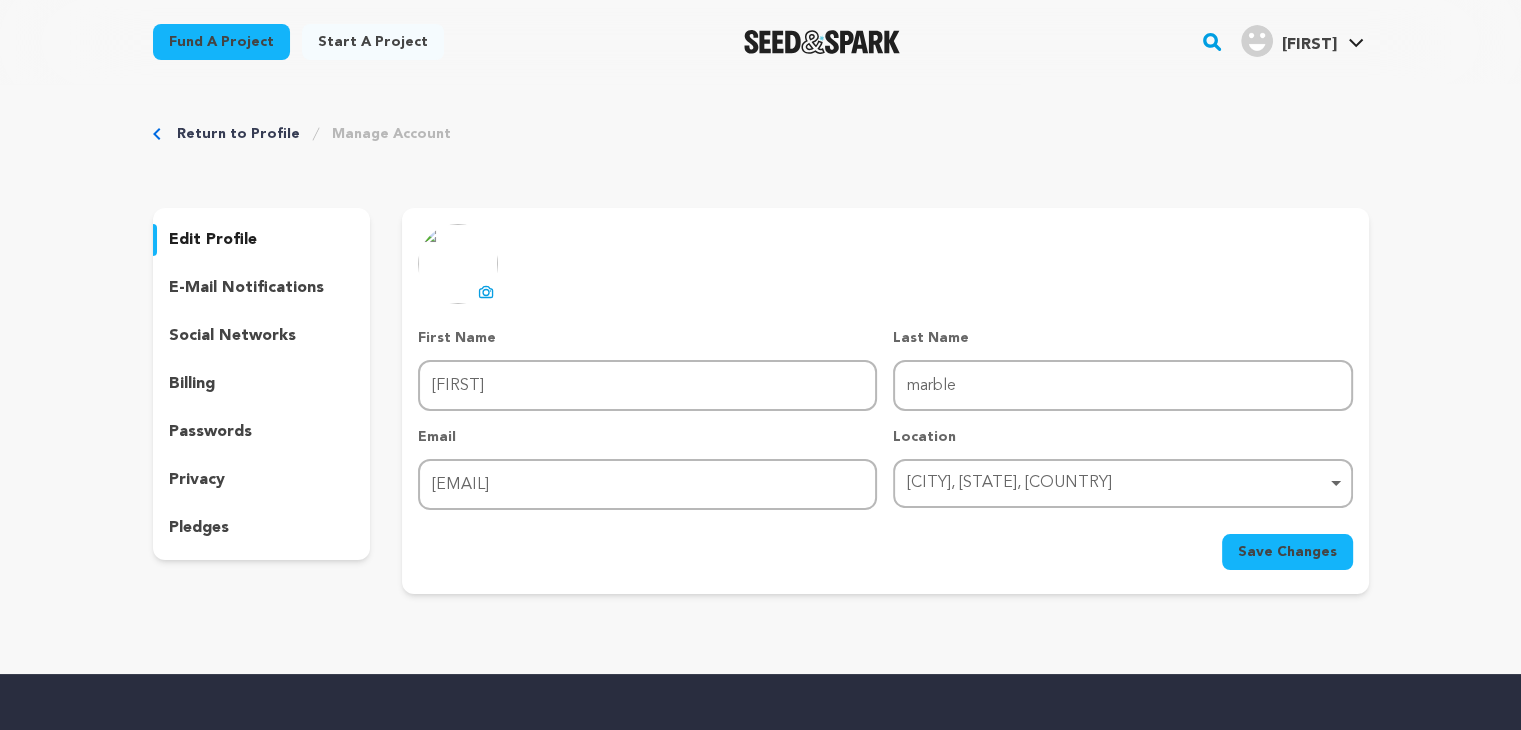 click 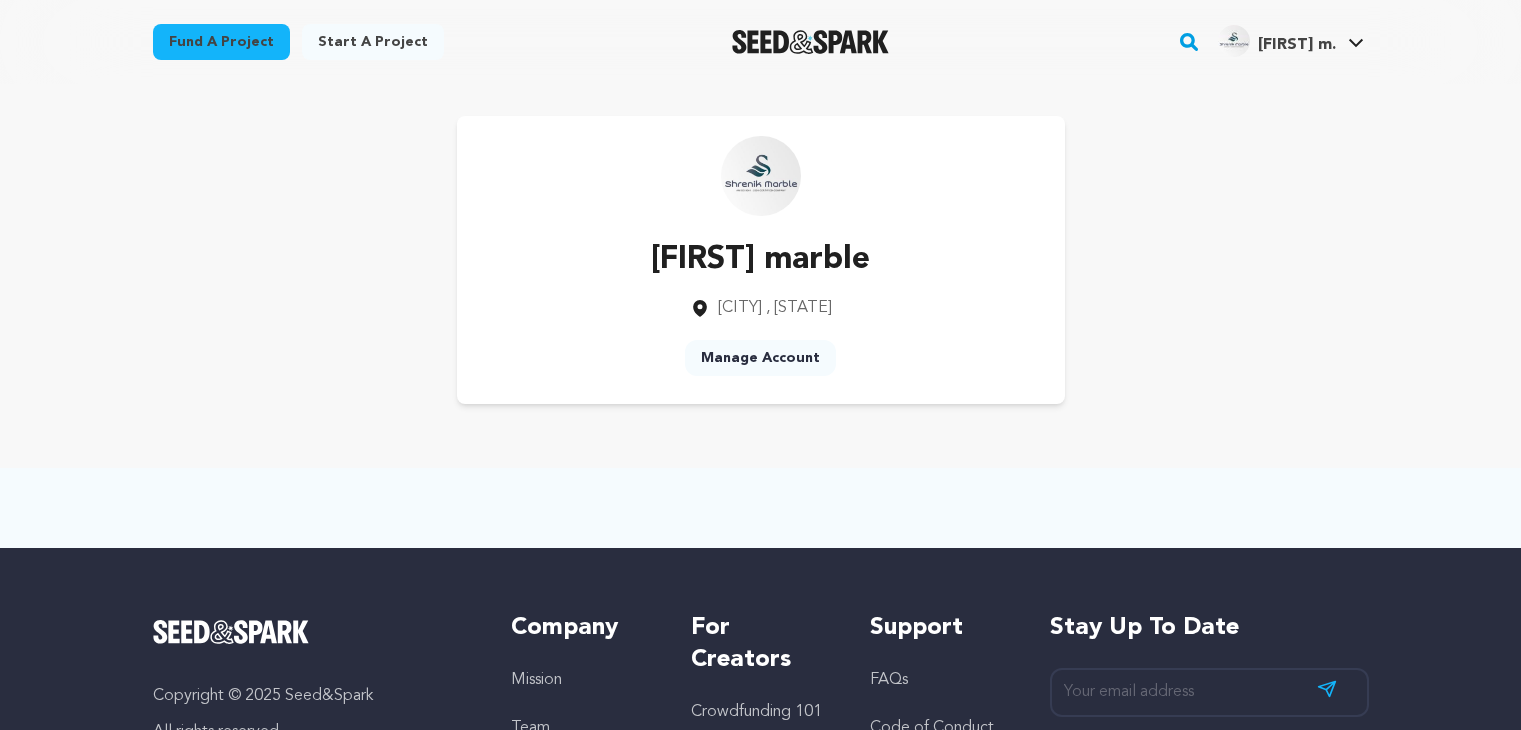 scroll, scrollTop: 0, scrollLeft: 0, axis: both 